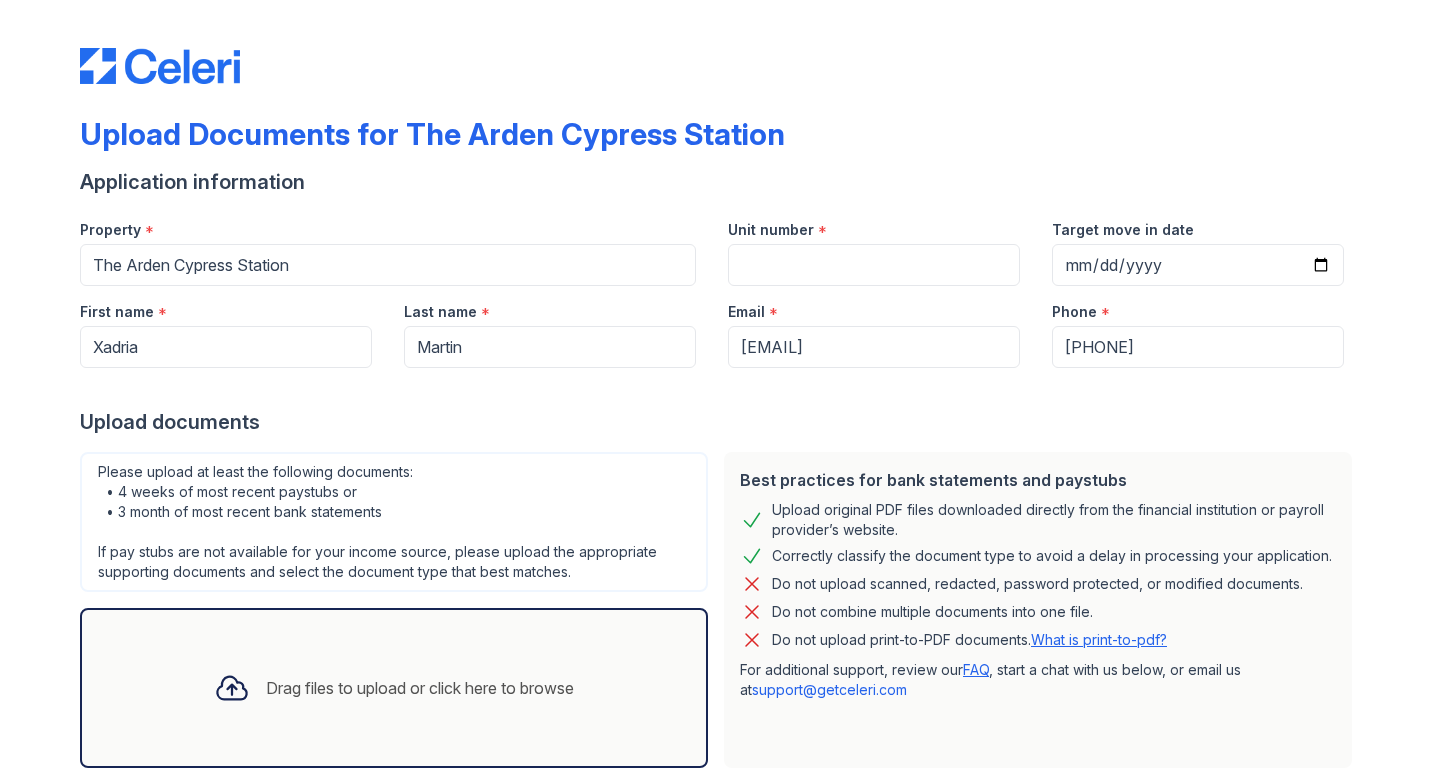 scroll, scrollTop: 0, scrollLeft: 0, axis: both 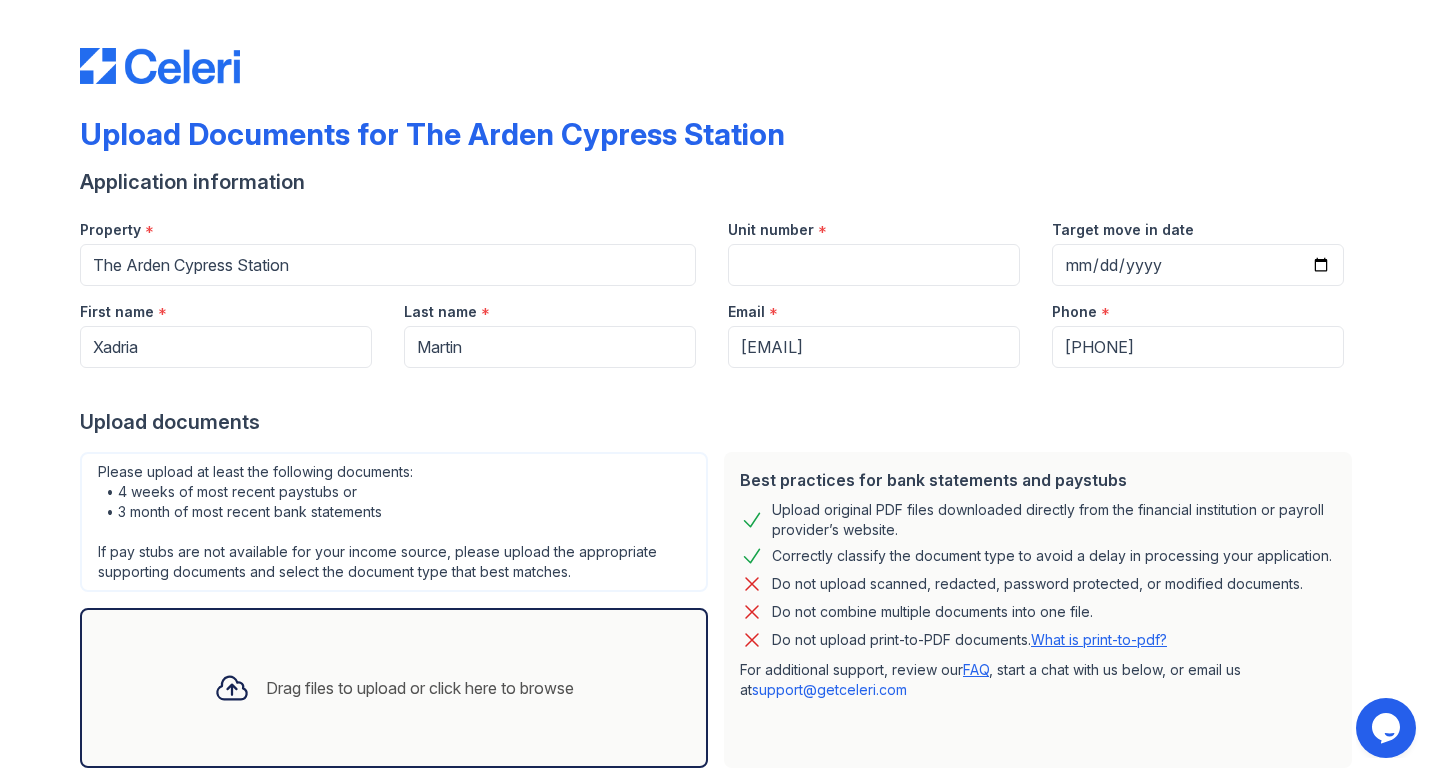 click on "Please upload at least the following documents:
• 4 weeks of most recent paystubs or
• 3 month of most recent bank statements
If pay stubs are not available for your income source, please upload the appropriate supporting documents and select the document type that best matches." at bounding box center (394, 522) 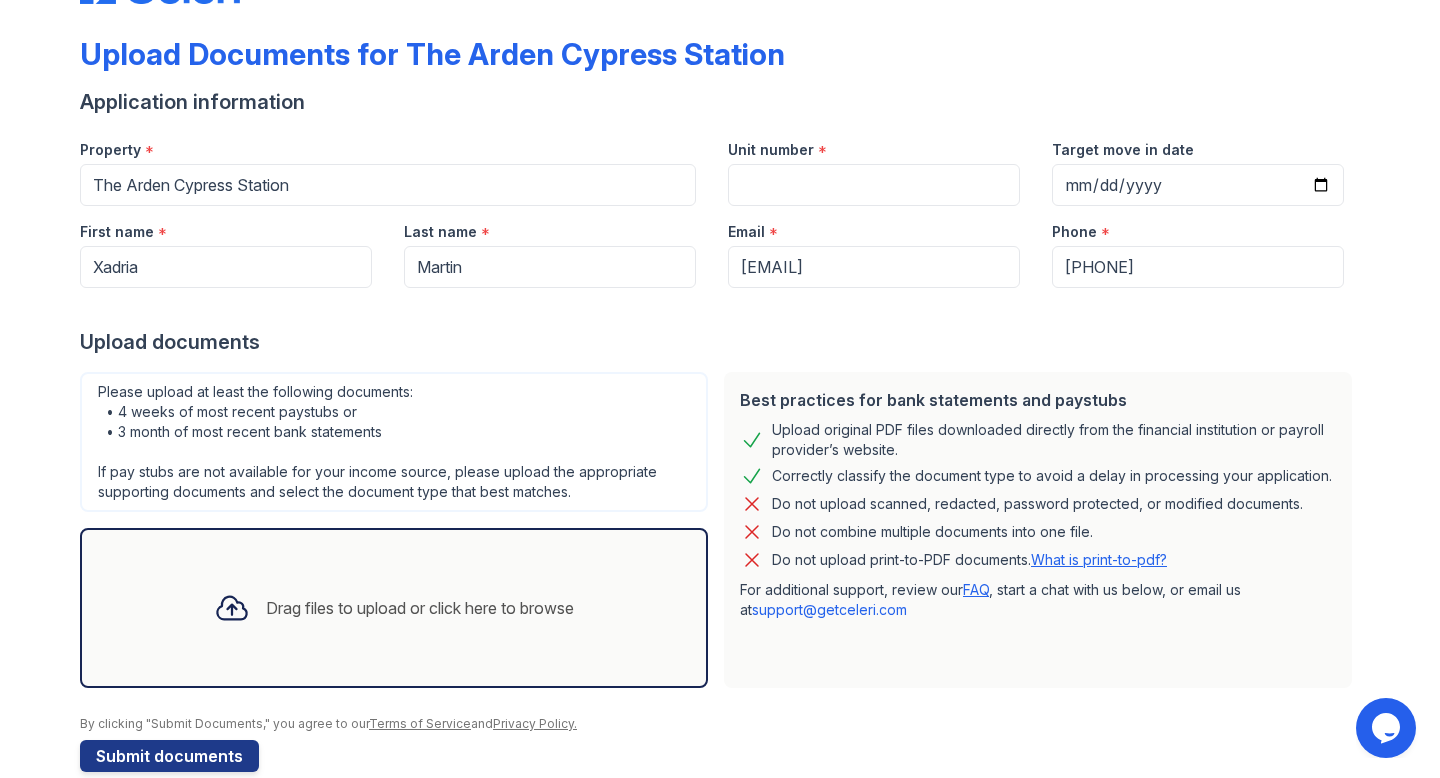 scroll, scrollTop: 114, scrollLeft: 0, axis: vertical 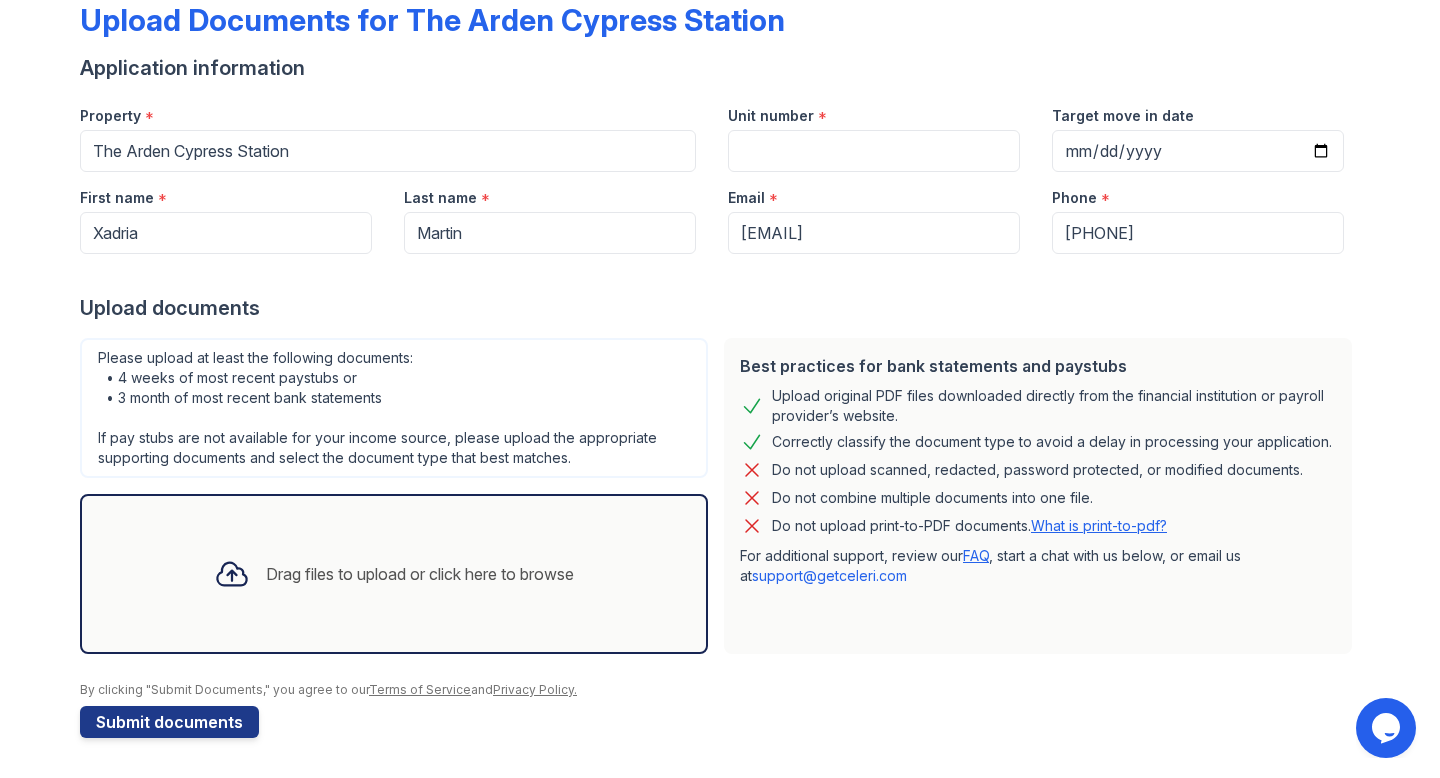 click 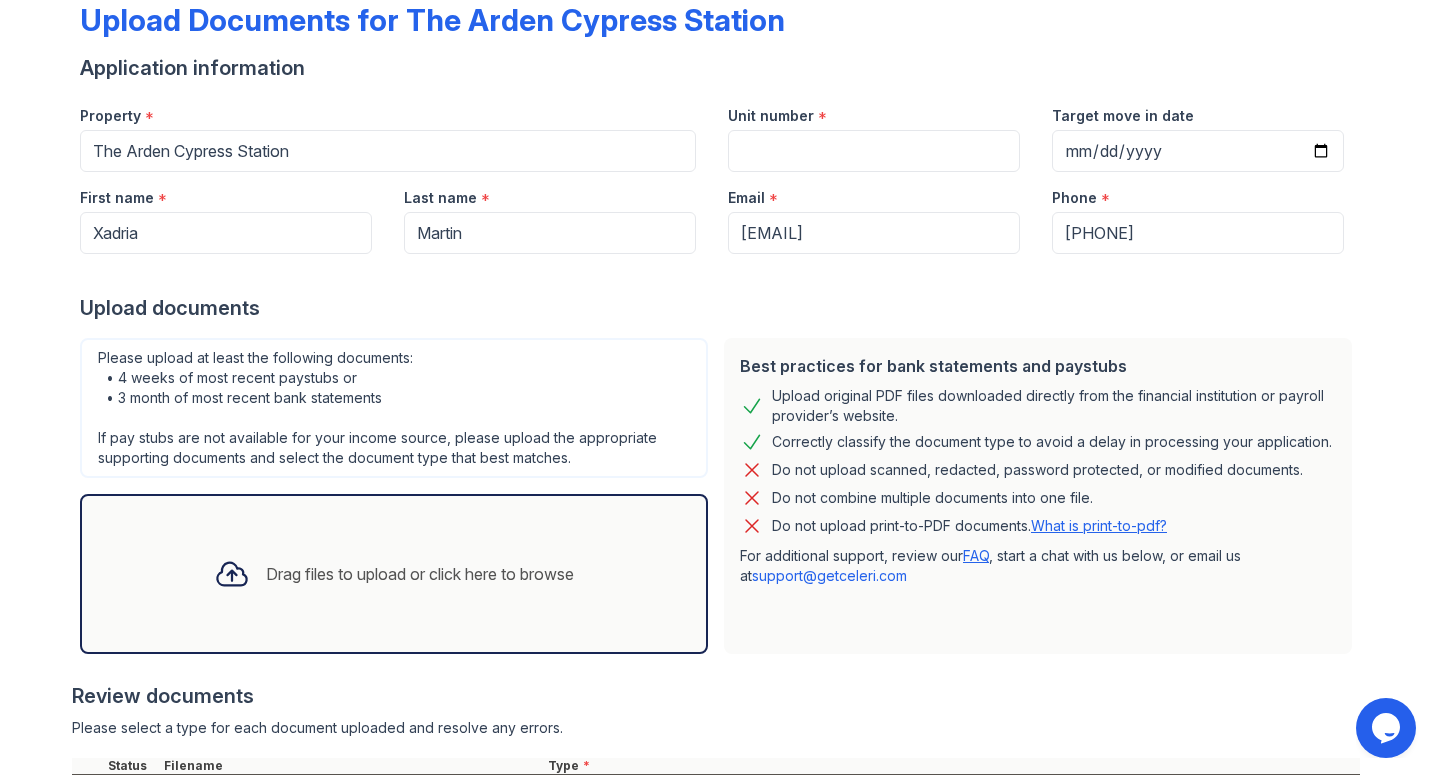click at bounding box center (232, 574) 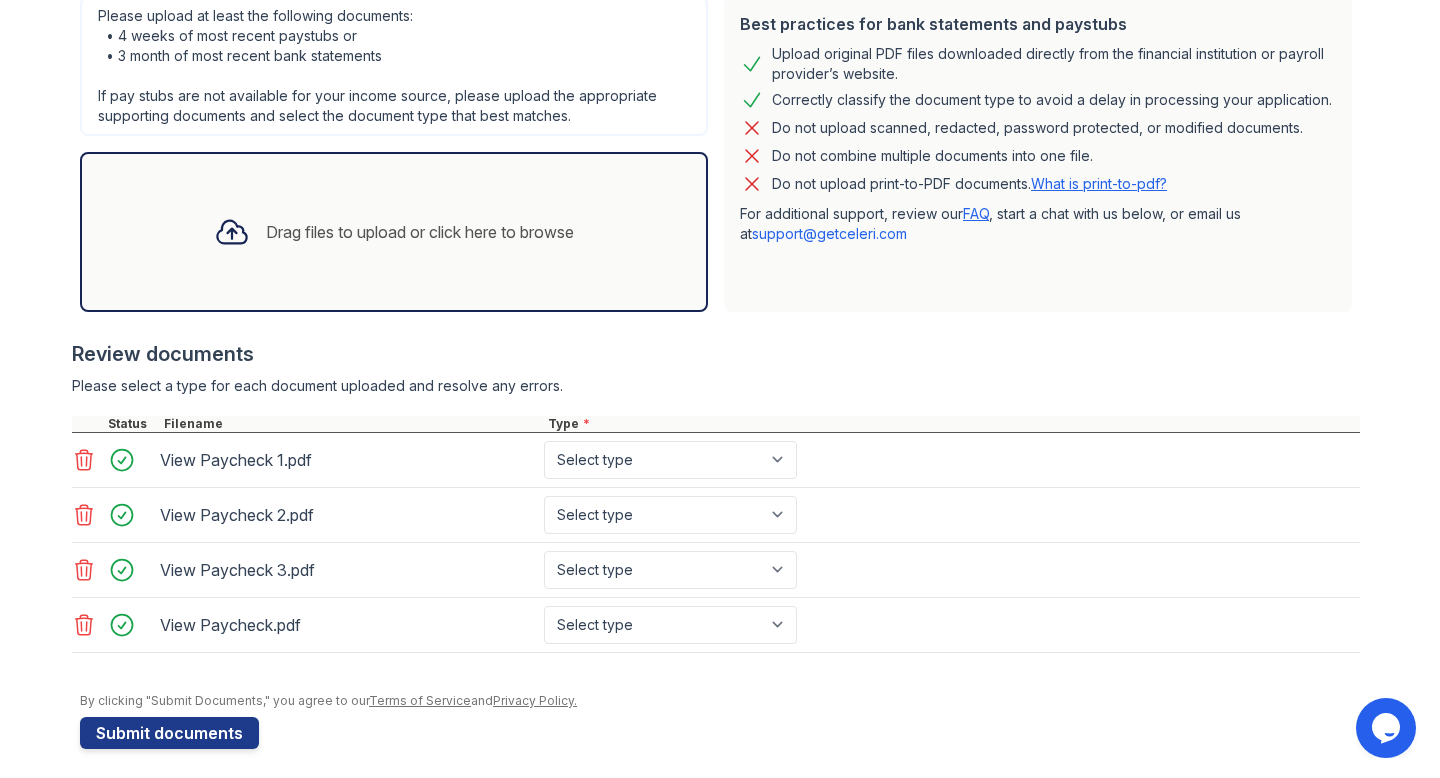 scroll, scrollTop: 467, scrollLeft: 0, axis: vertical 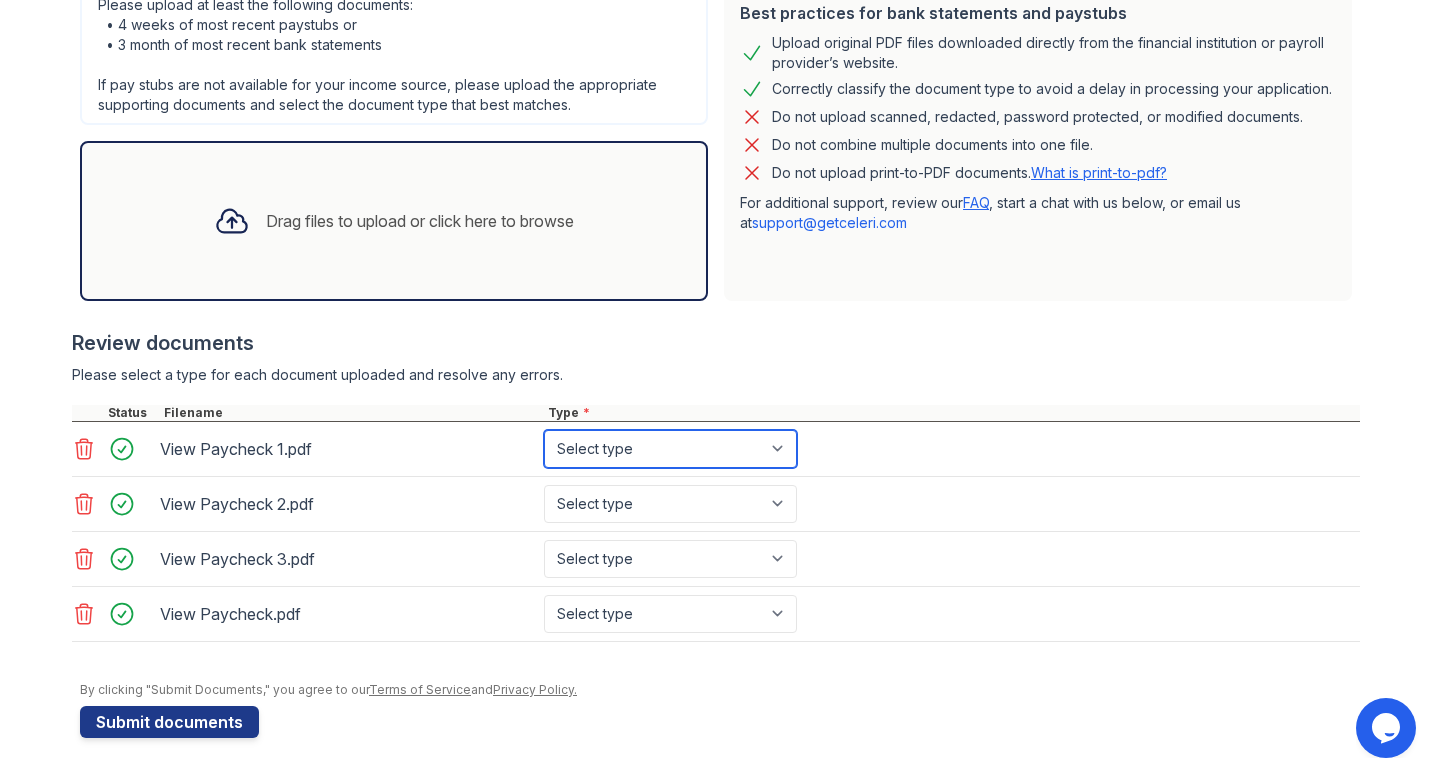 click on "Select type
Paystub
Bank Statement
Offer Letter
Tax Documents
Benefit Award Letter
Investment Account Statement
Other" at bounding box center (670, 449) 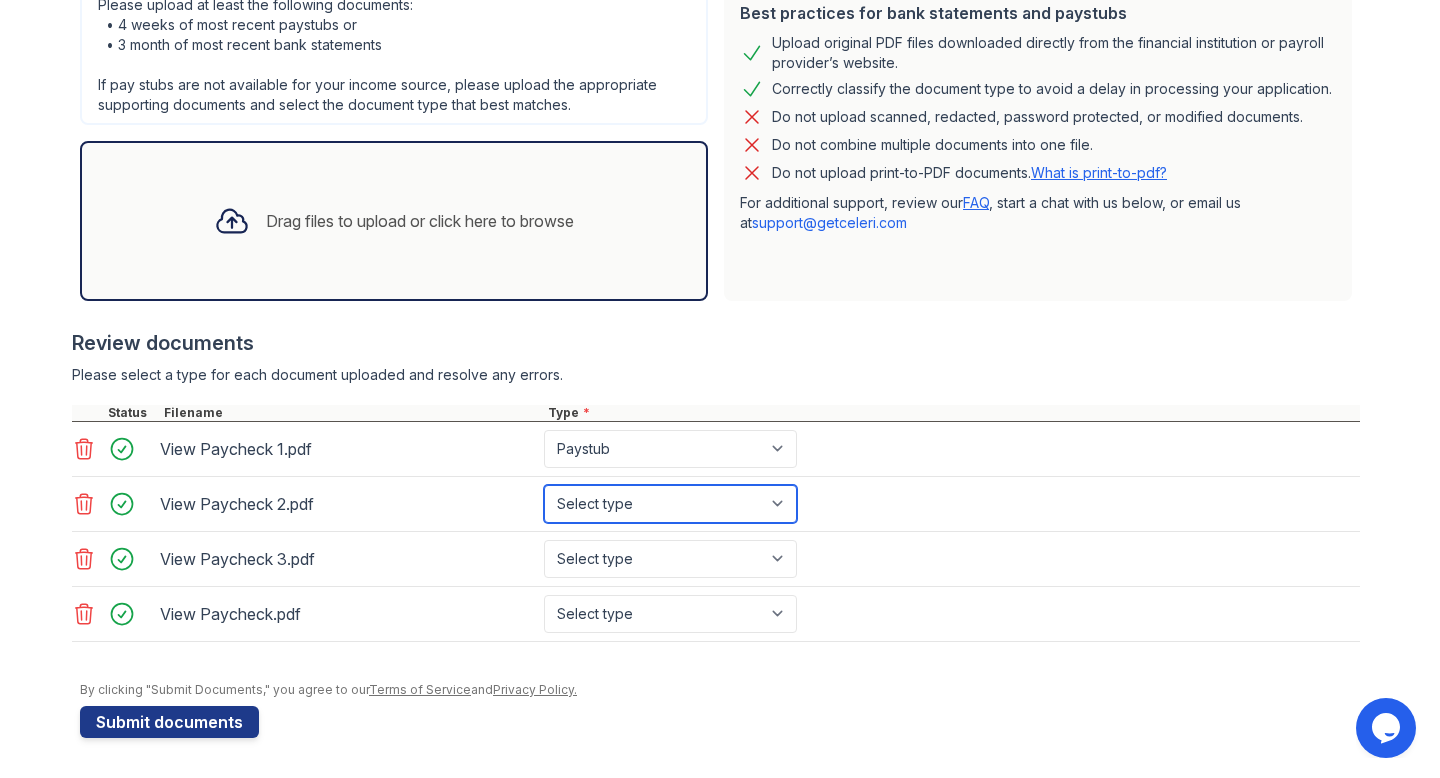 click on "Select type
Paystub
Bank Statement
Offer Letter
Tax Documents
Benefit Award Letter
Investment Account Statement
Other" at bounding box center (670, 504) 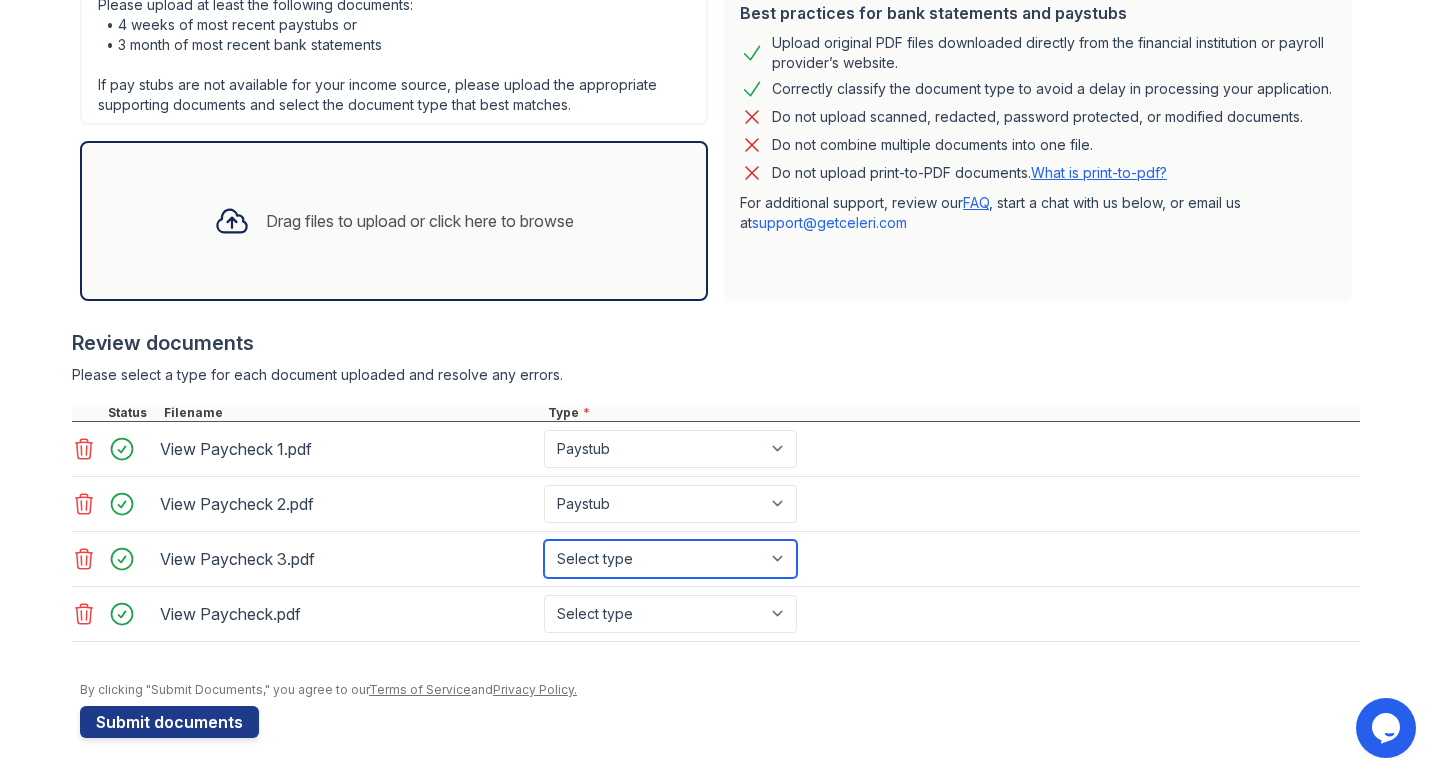 click on "Select type
Paystub
Bank Statement
Offer Letter
Tax Documents
Benefit Award Letter
Investment Account Statement
Other" at bounding box center [670, 559] 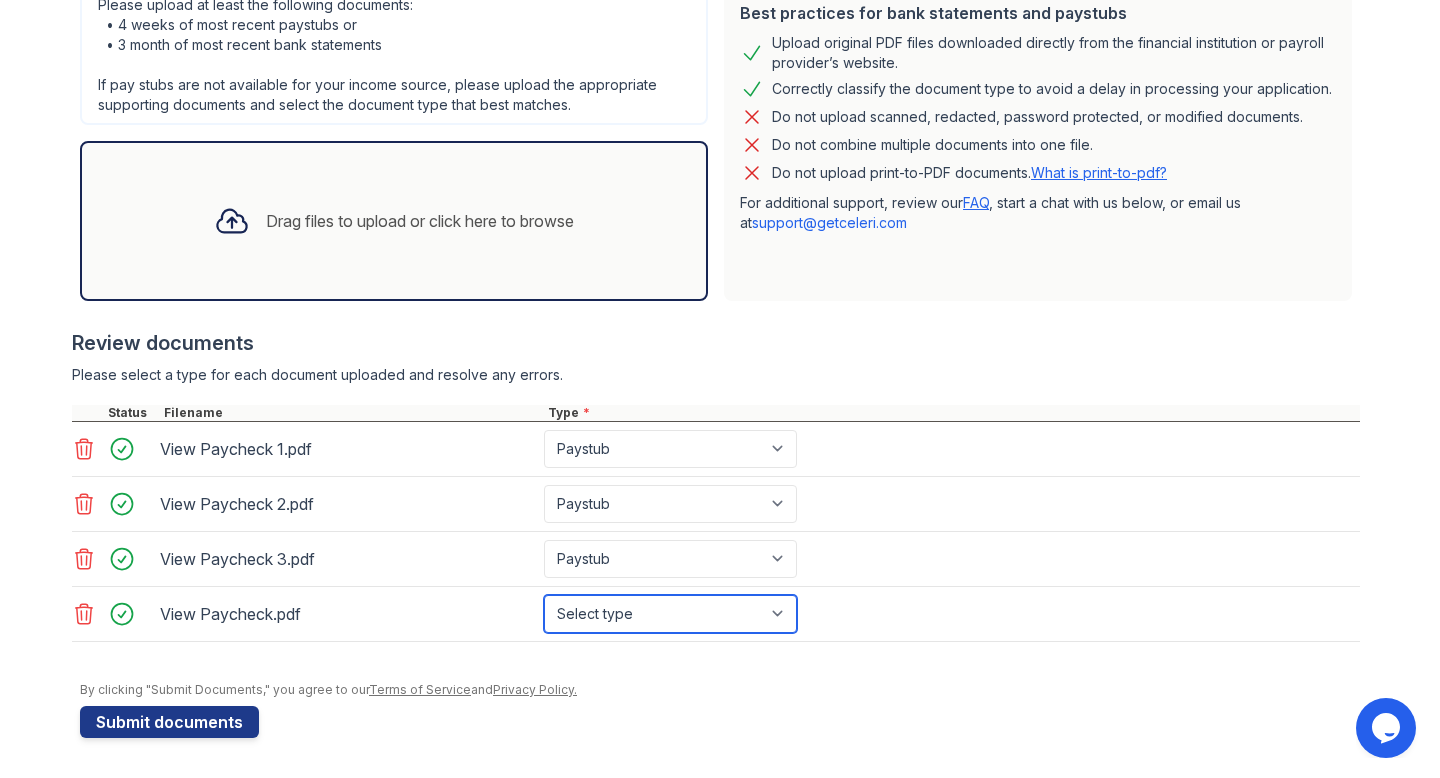 click on "Select type
Paystub
Bank Statement
Offer Letter
Tax Documents
Benefit Award Letter
Investment Account Statement
Other" at bounding box center [670, 614] 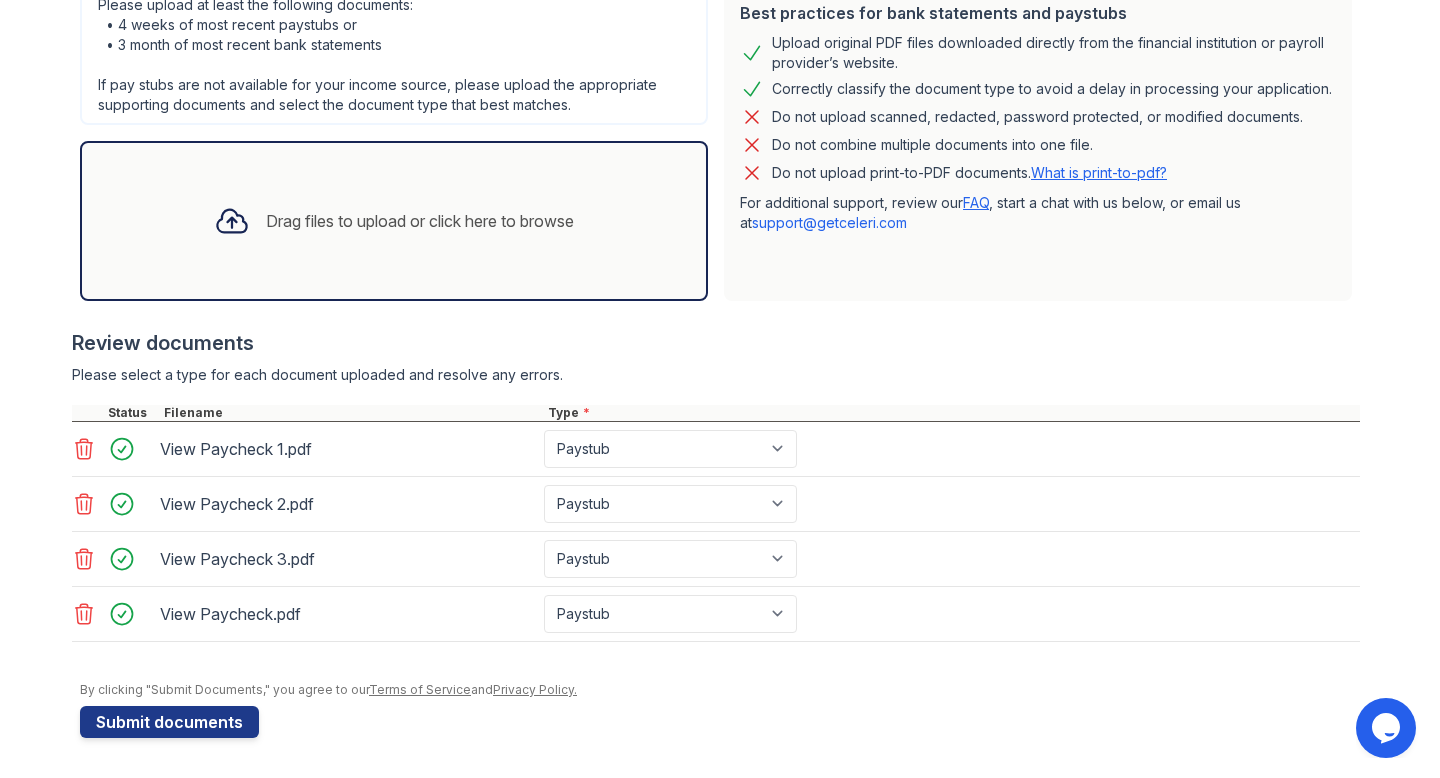 click at bounding box center (716, 395) 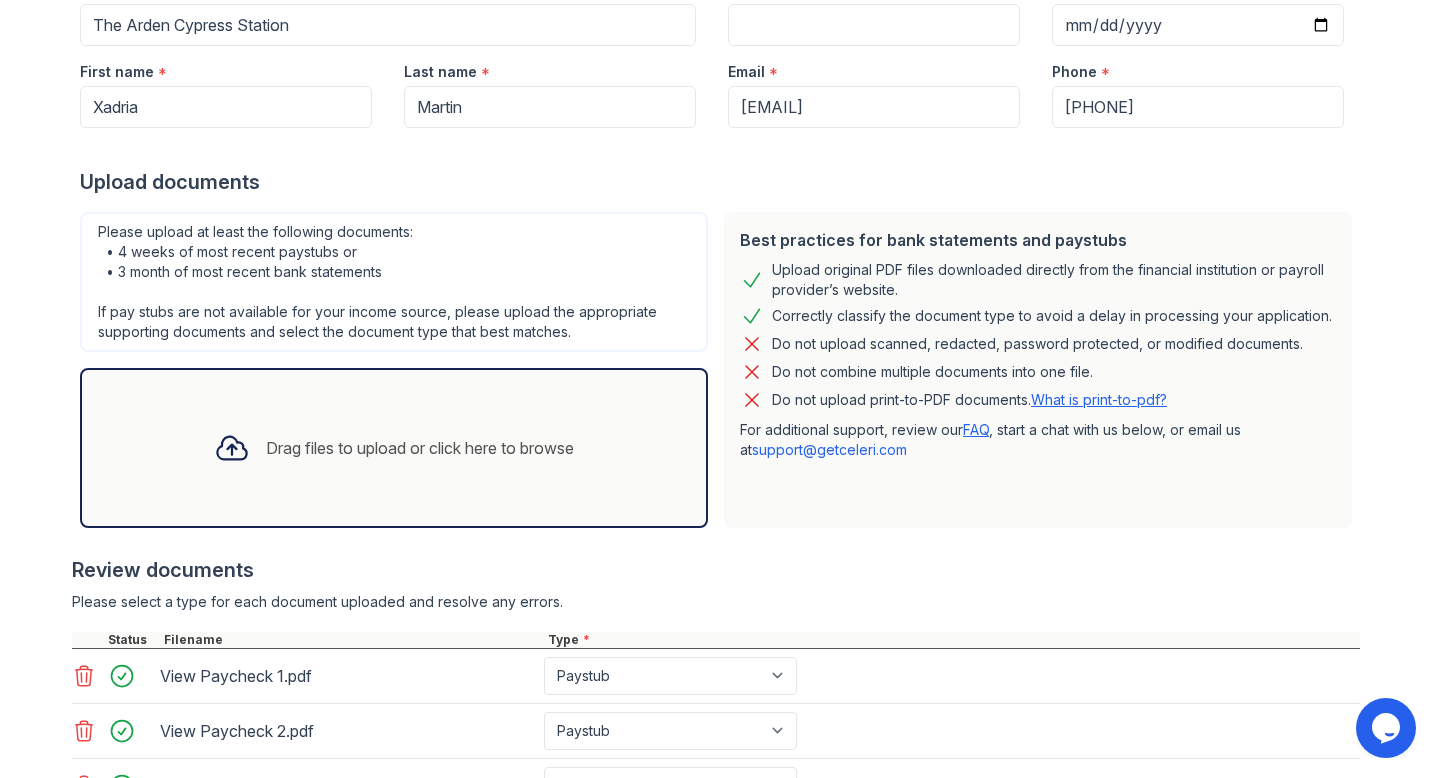 scroll, scrollTop: 187, scrollLeft: 0, axis: vertical 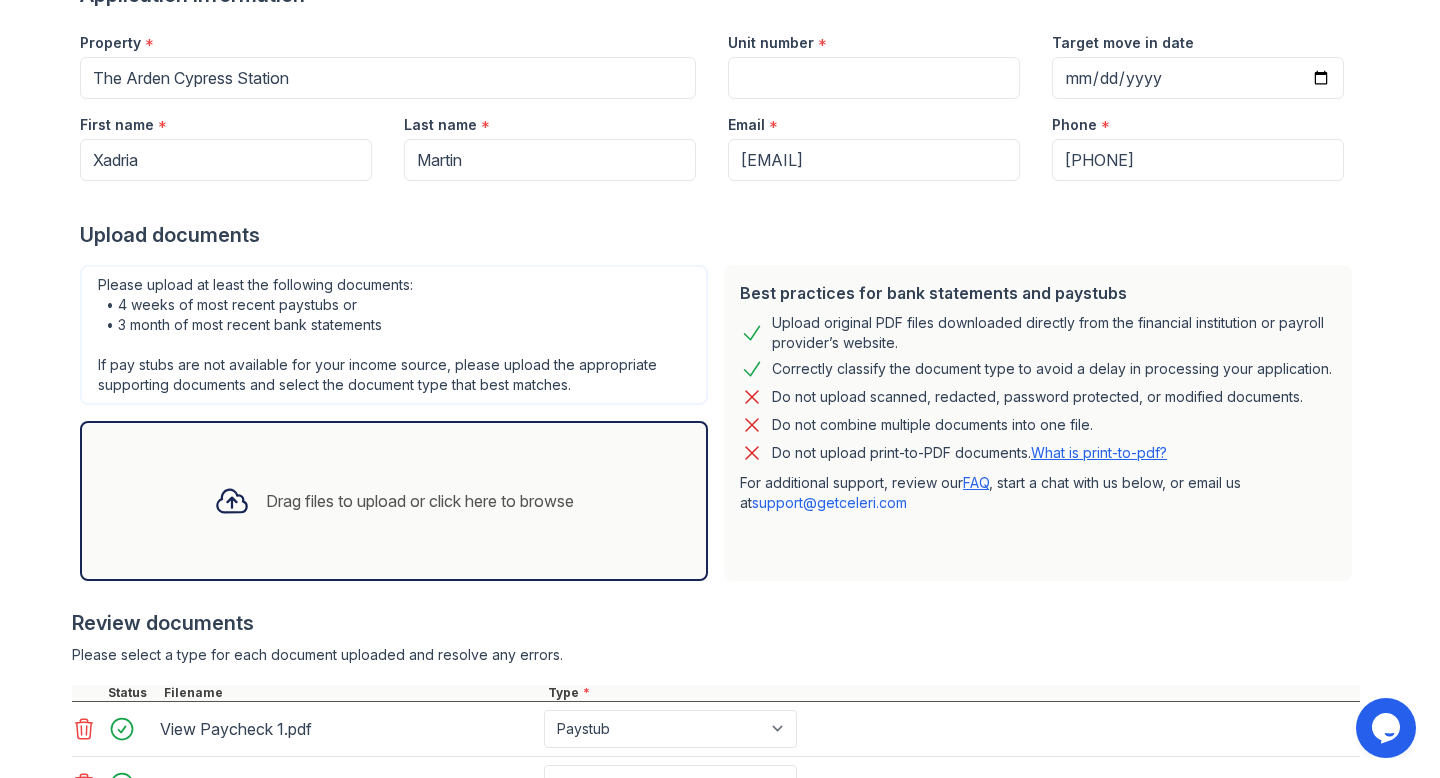 click at bounding box center [716, 599] 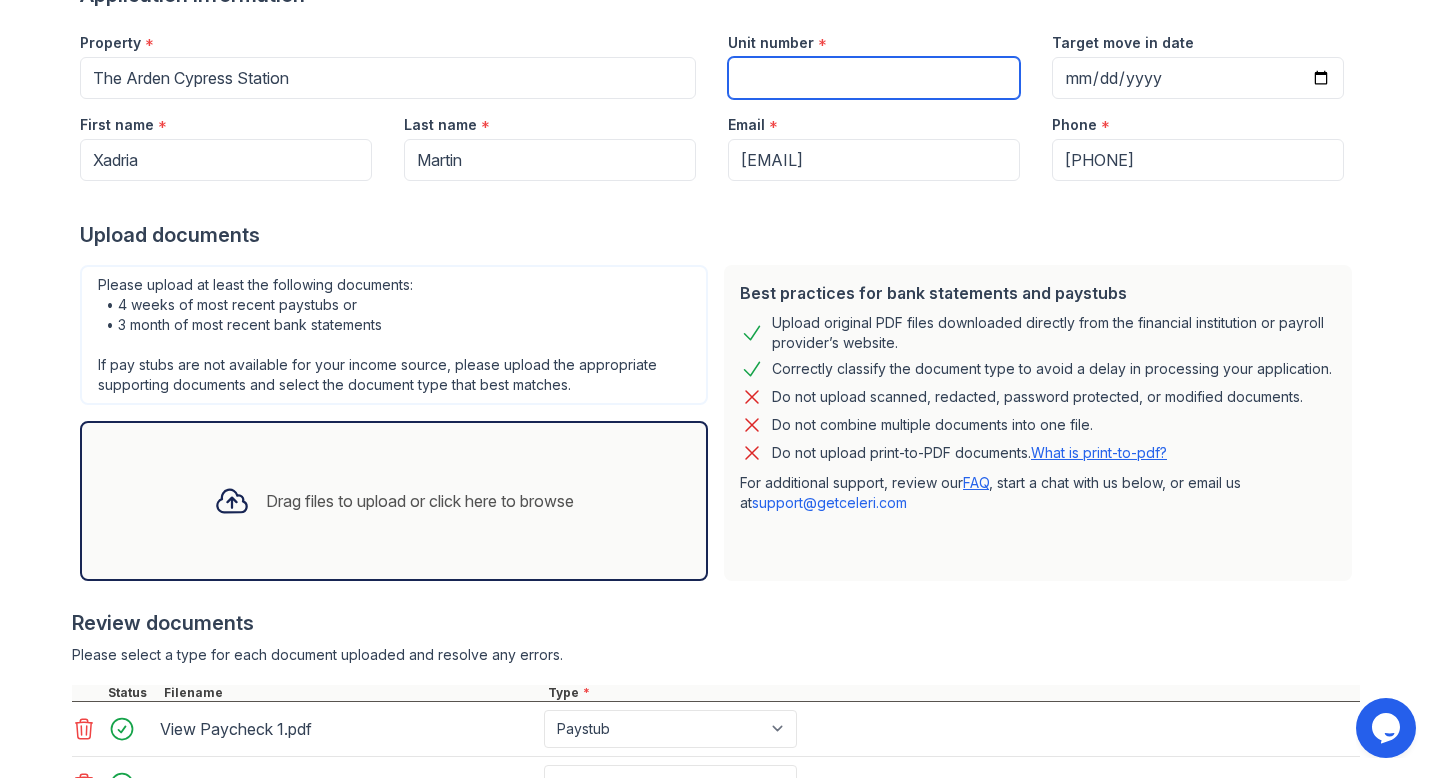 click on "Unit number" at bounding box center (874, 78) 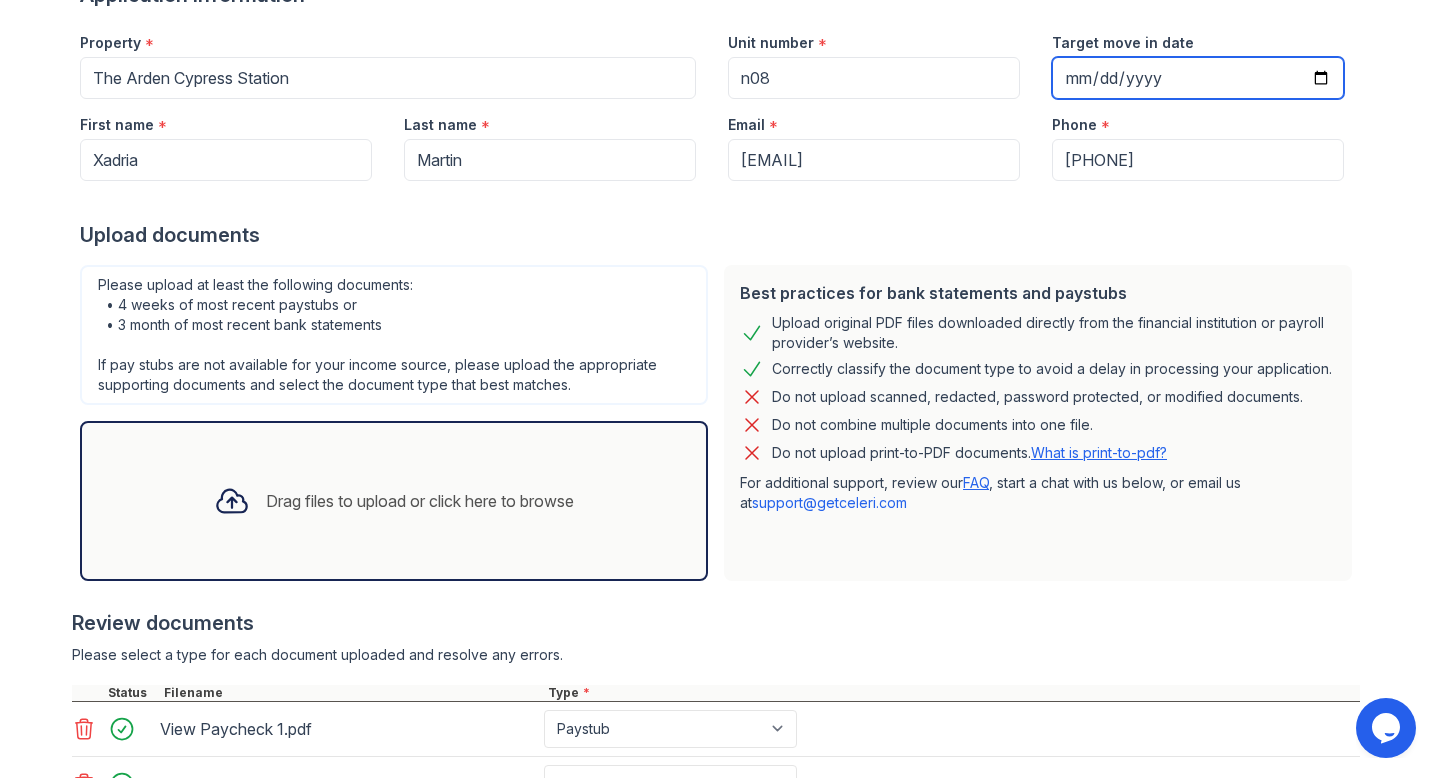 click on "Target move in date" at bounding box center [1198, 78] 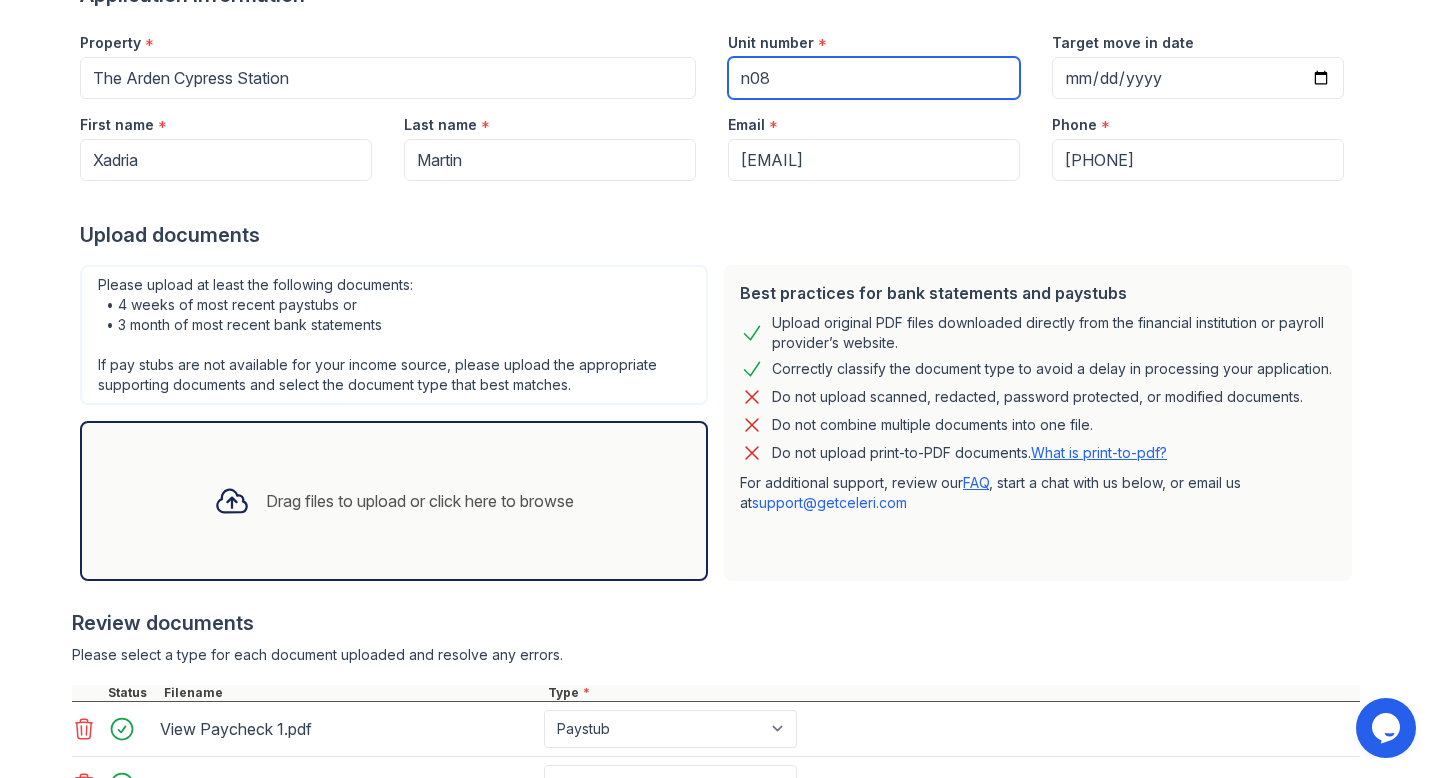 click on "n08" at bounding box center [874, 78] 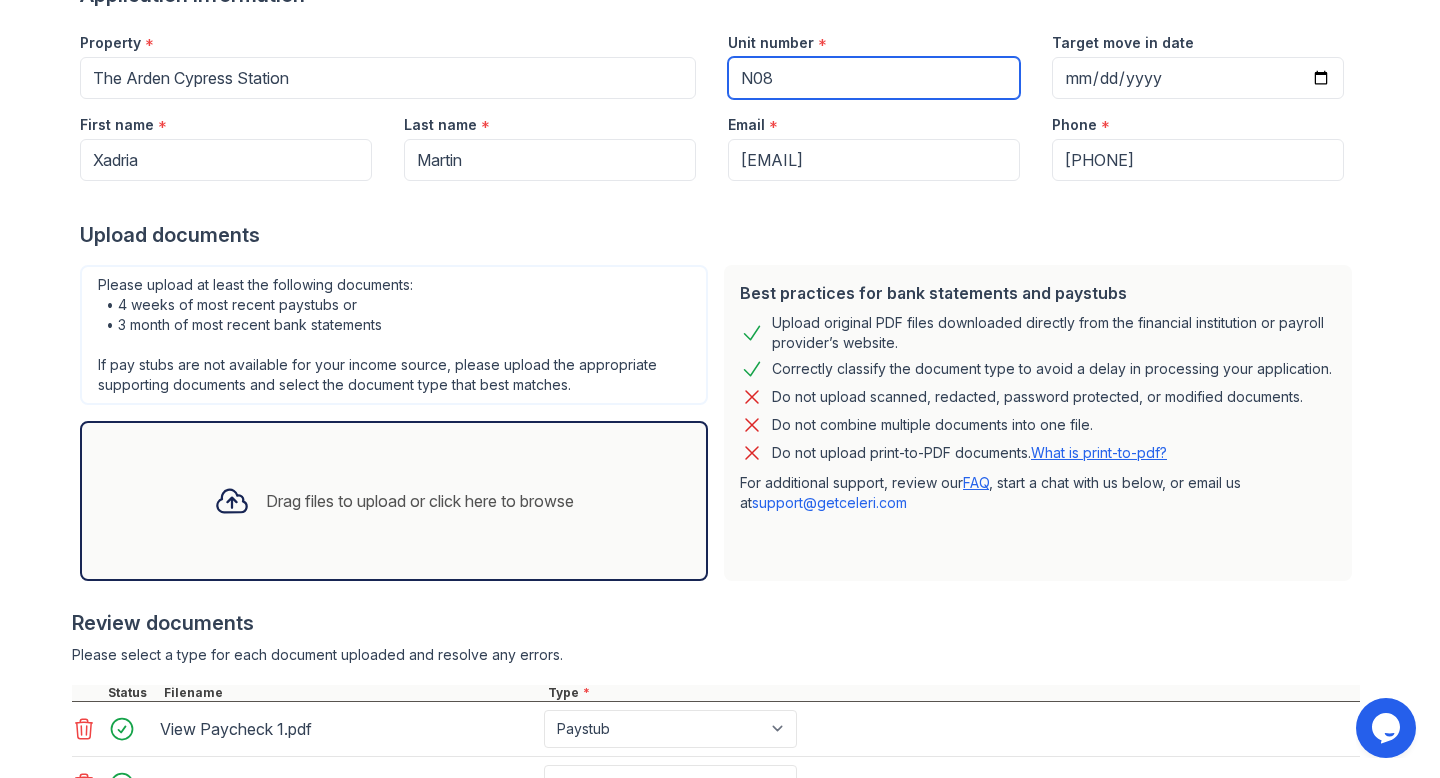 type on "N08" 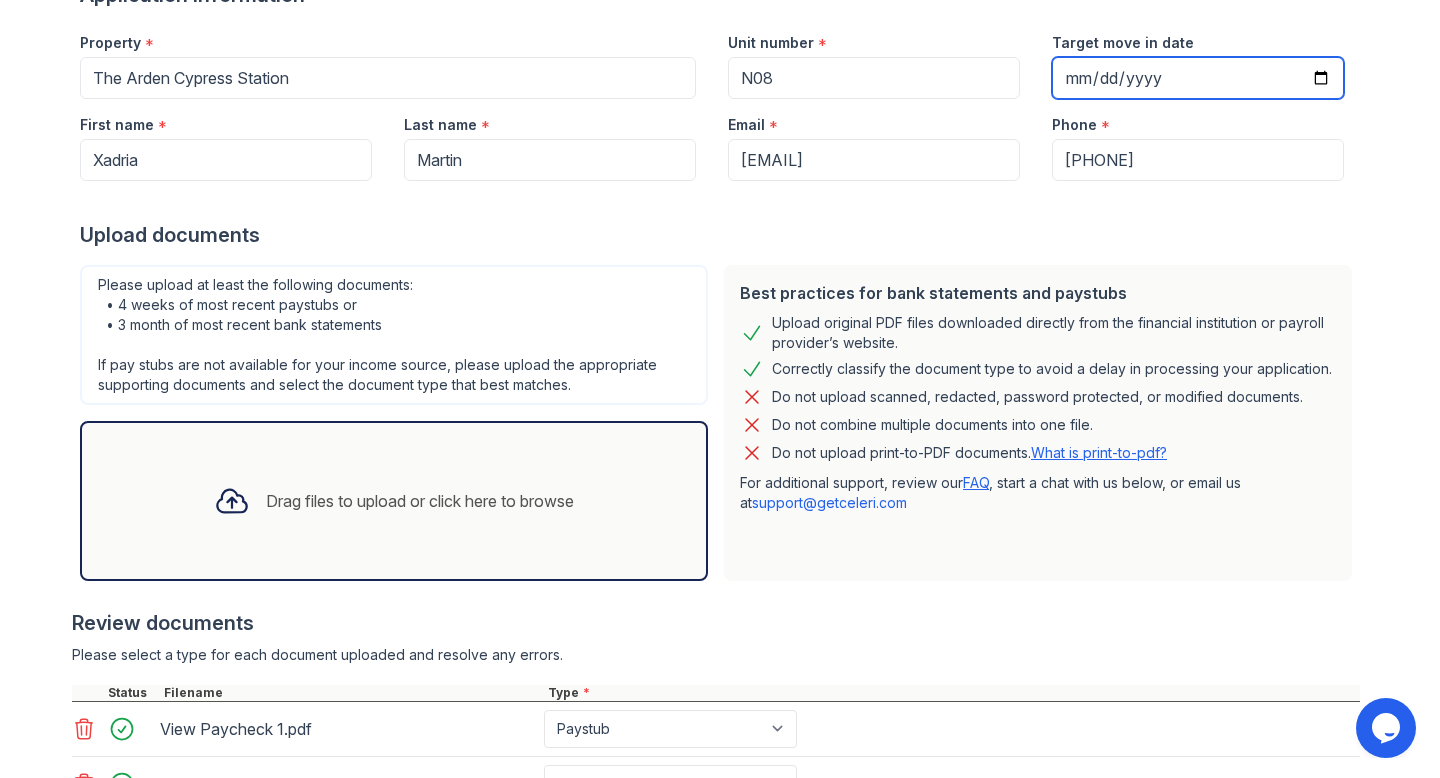 click on "Target move in date" at bounding box center [1198, 78] 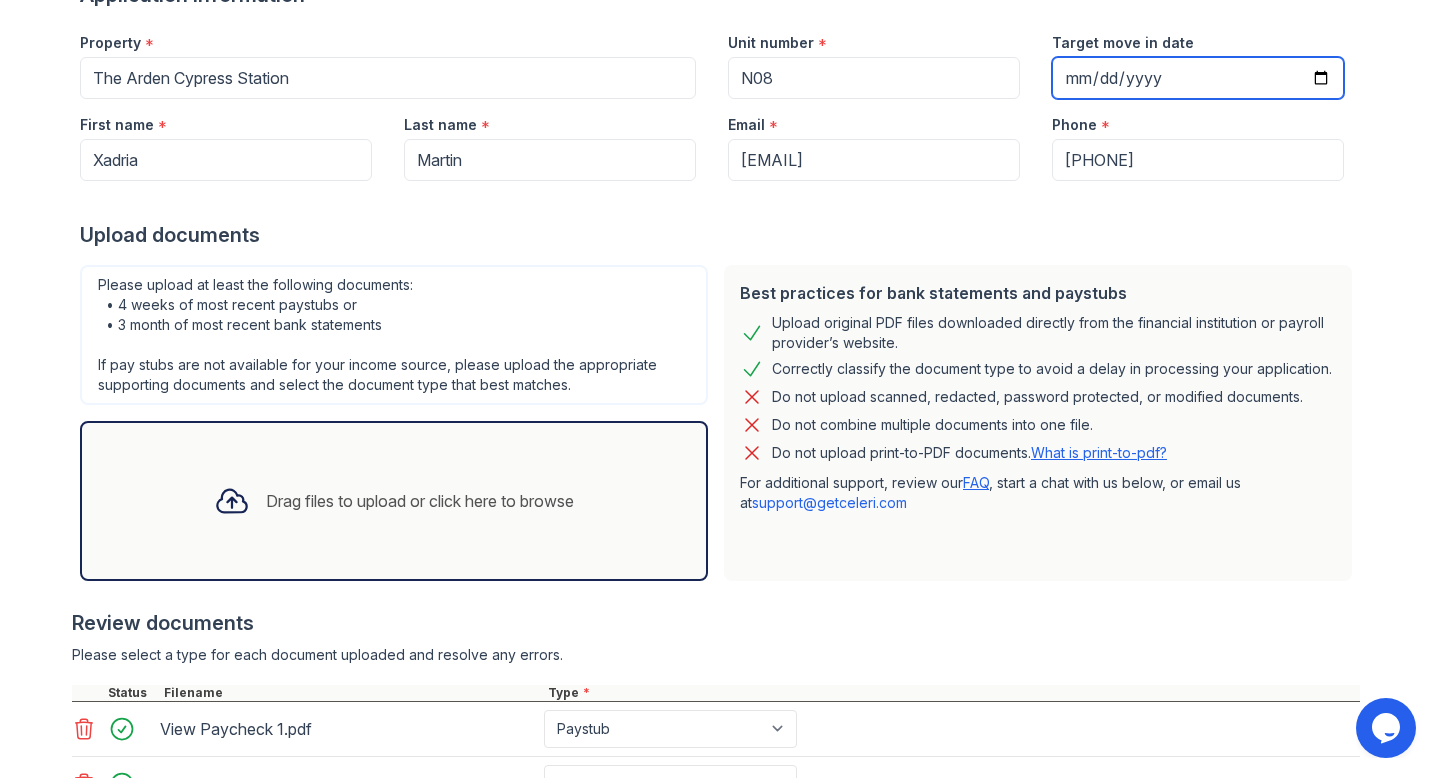 type on "2025-08-30" 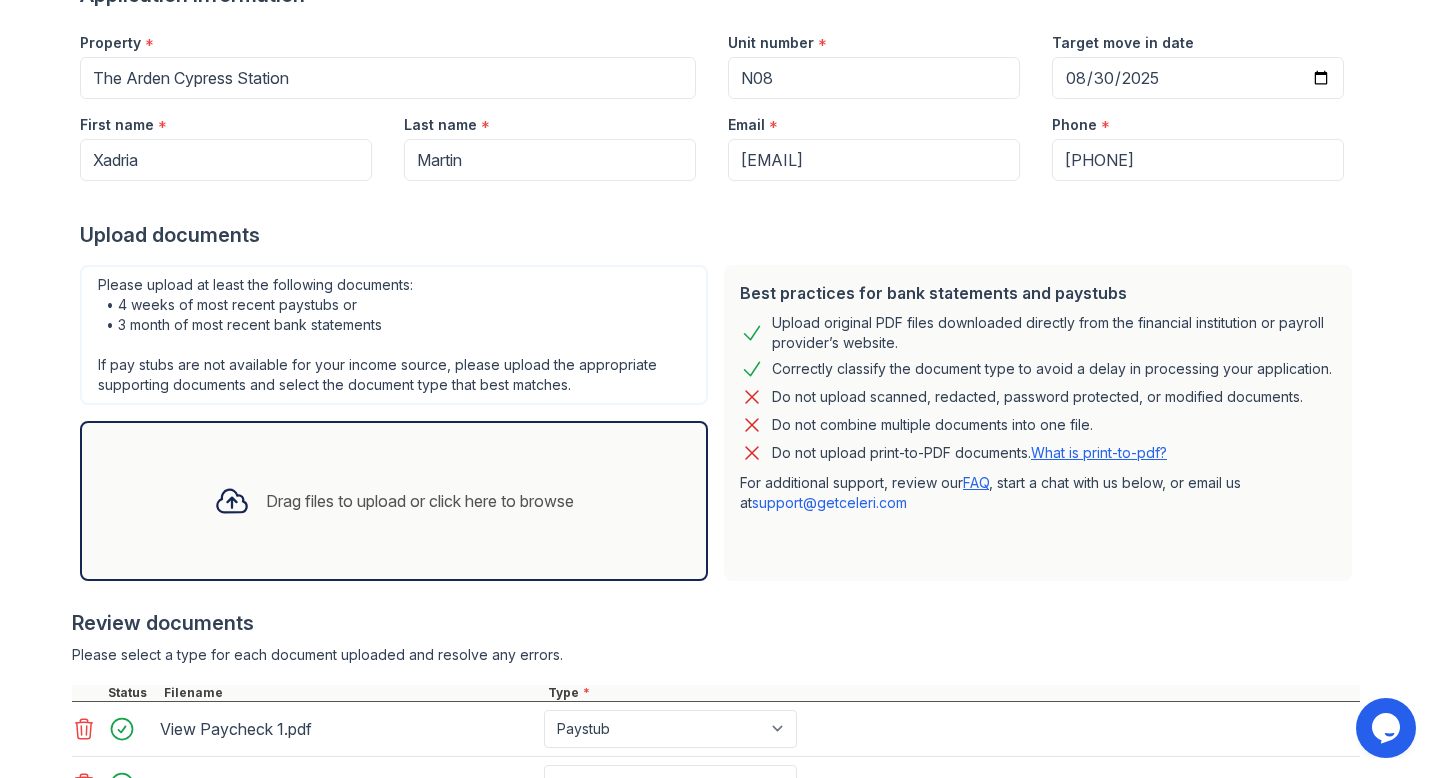 click at bounding box center [720, 201] 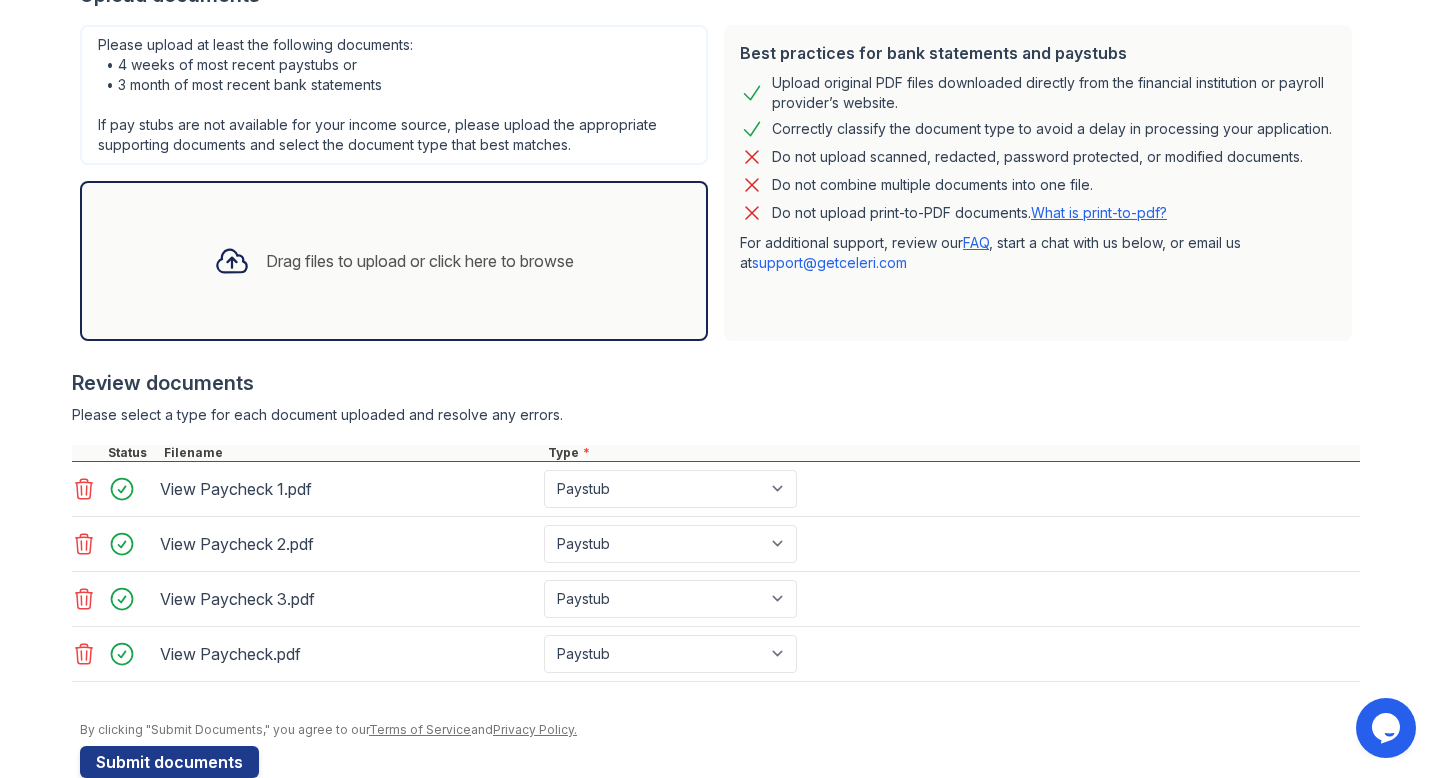 scroll, scrollTop: 467, scrollLeft: 0, axis: vertical 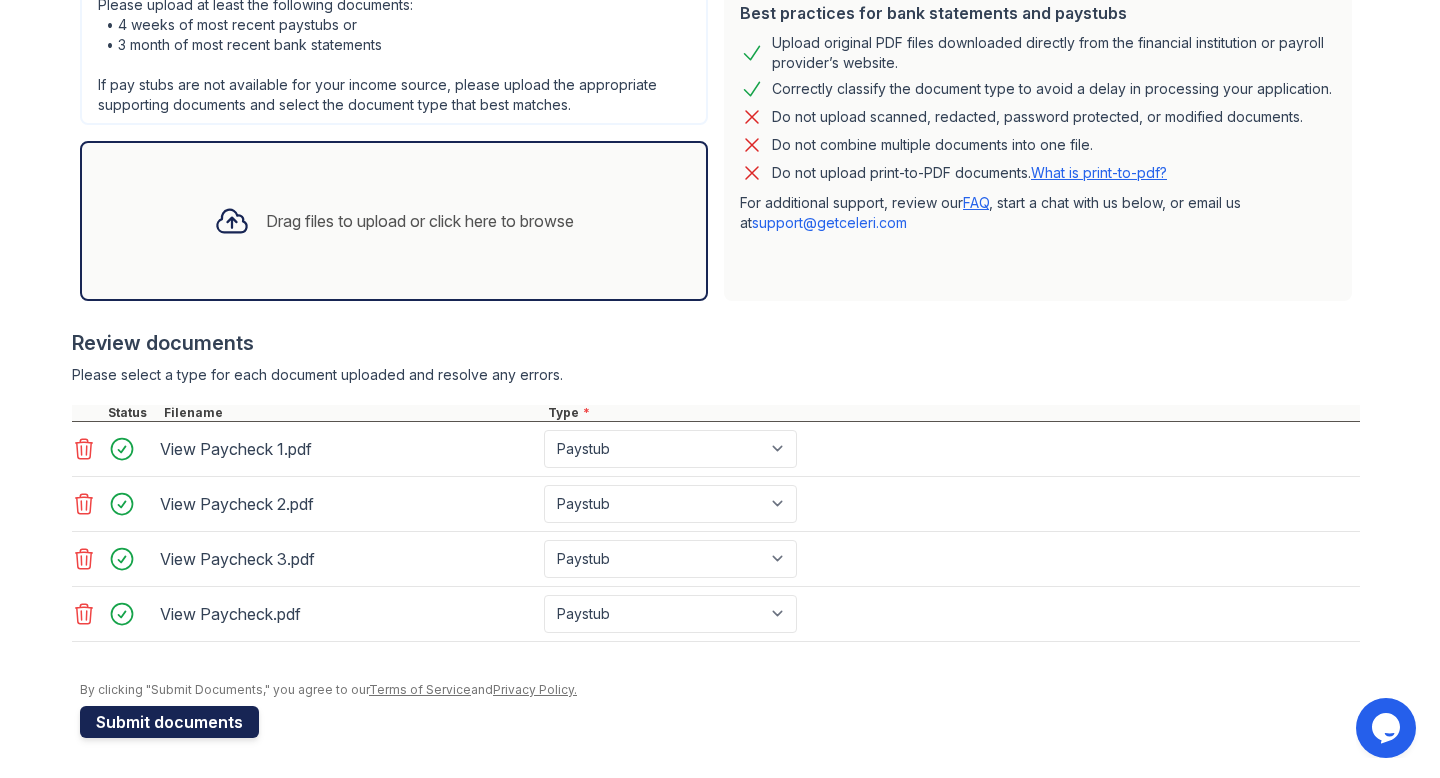 click on "Submit documents" at bounding box center (169, 722) 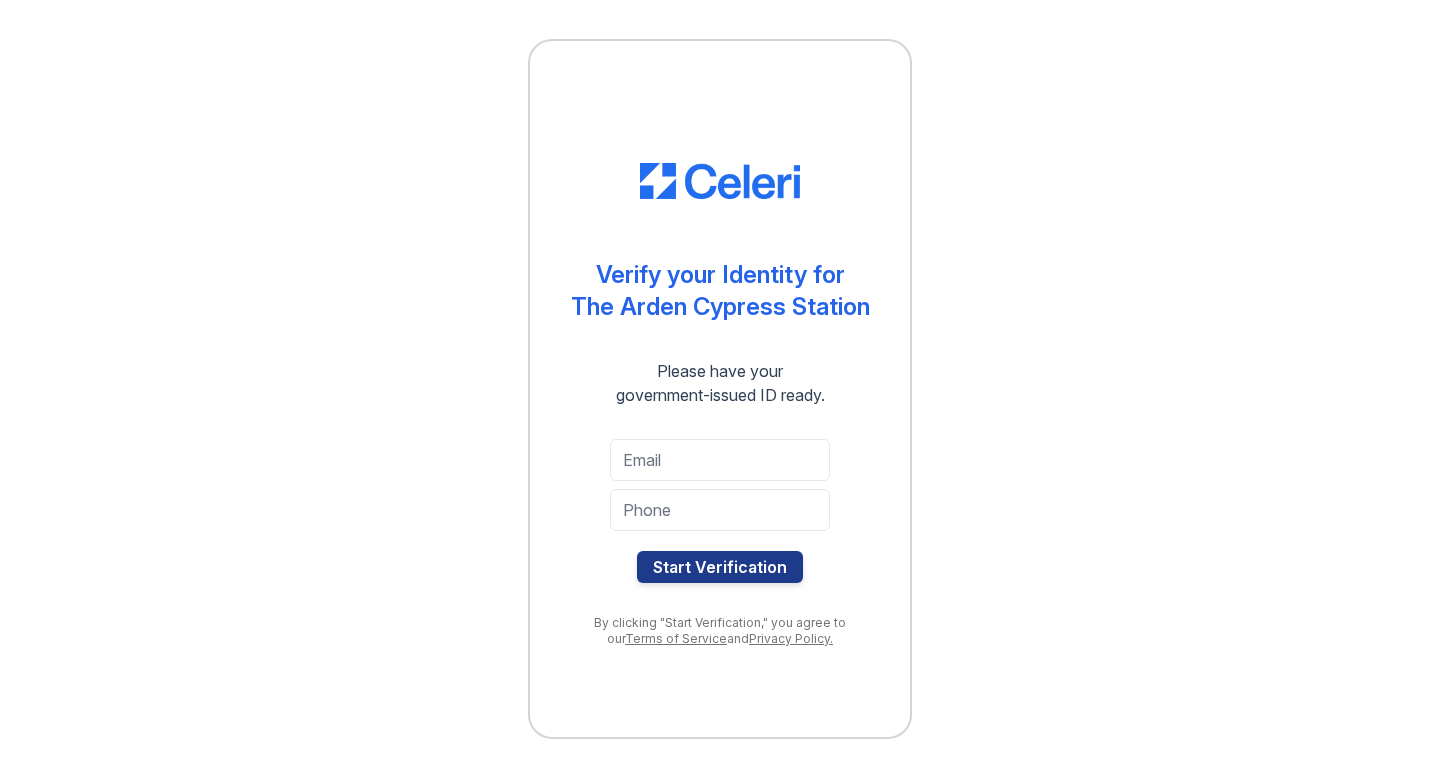 scroll, scrollTop: 0, scrollLeft: 0, axis: both 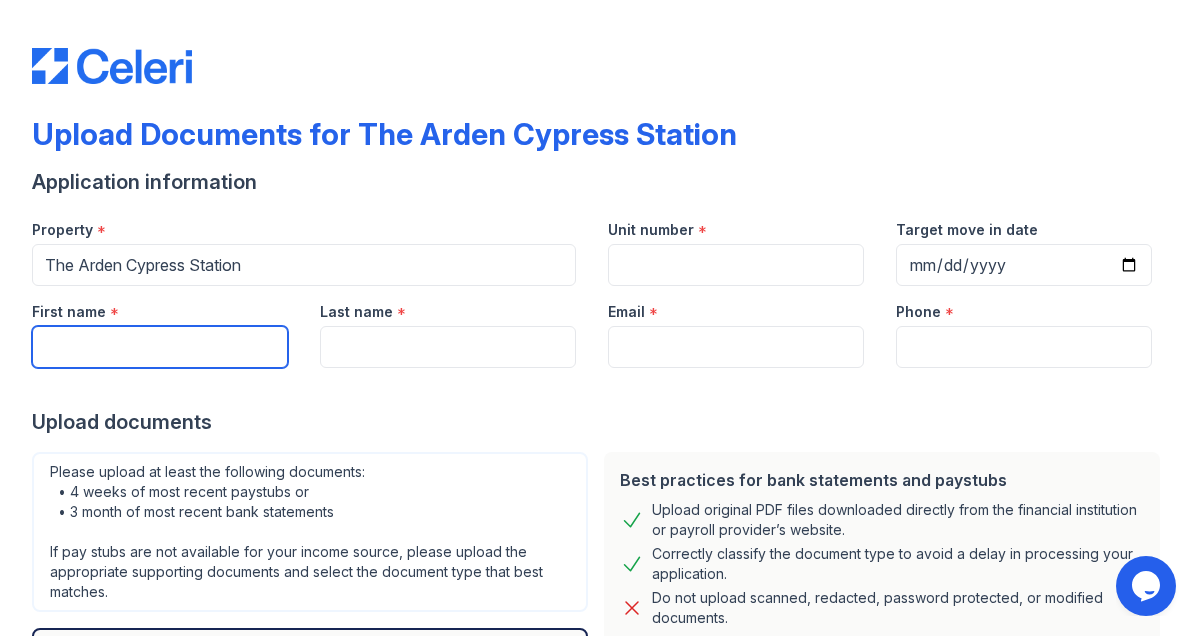 click on "First name" at bounding box center (160, 347) 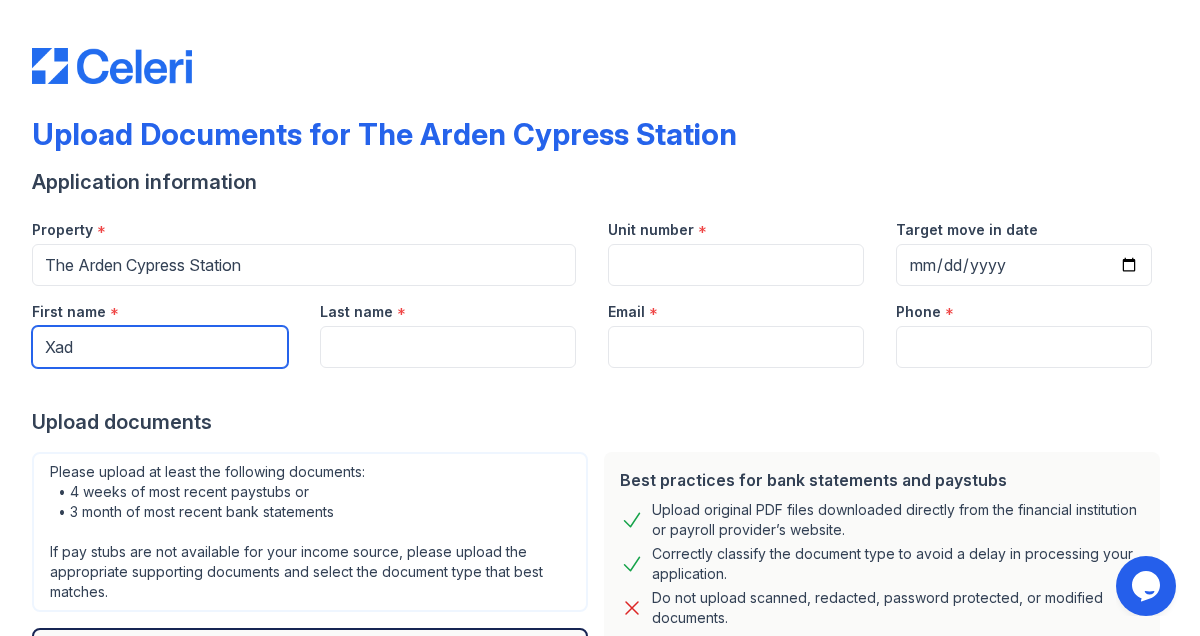 type on "Xadria" 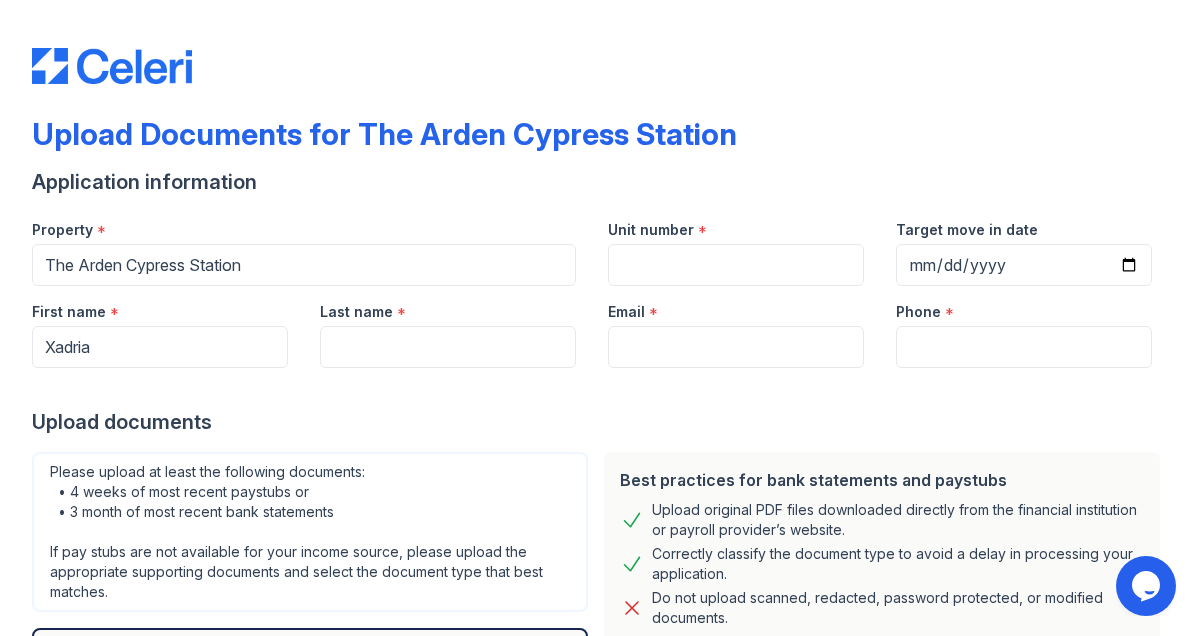 click at bounding box center [600, 388] 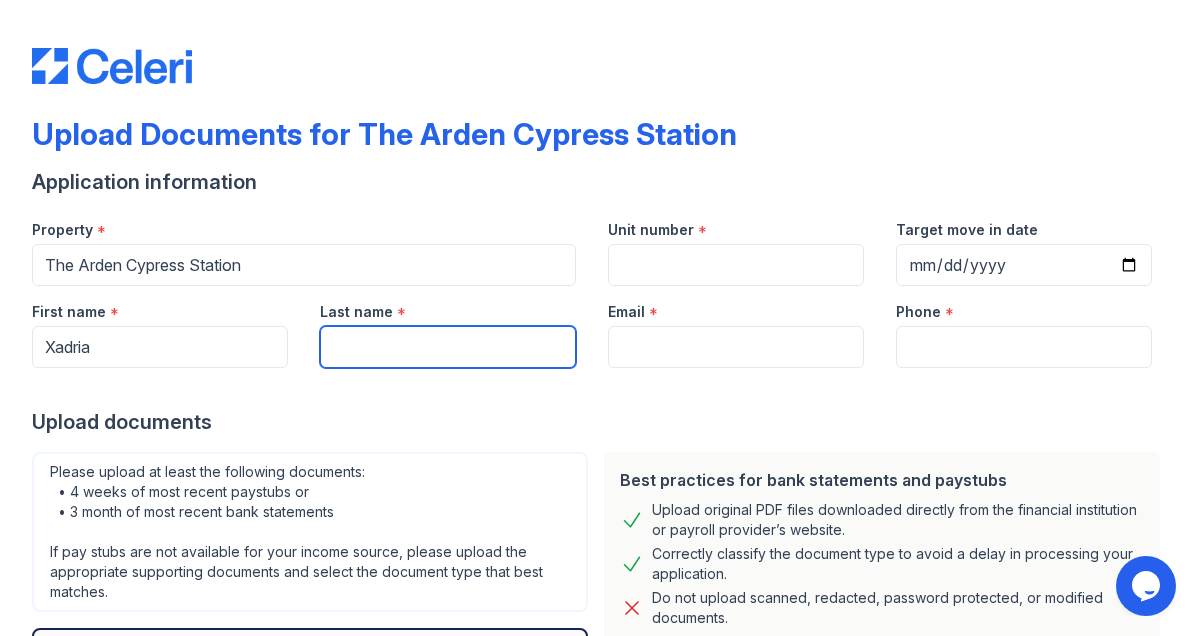 click on "Last name" at bounding box center (448, 347) 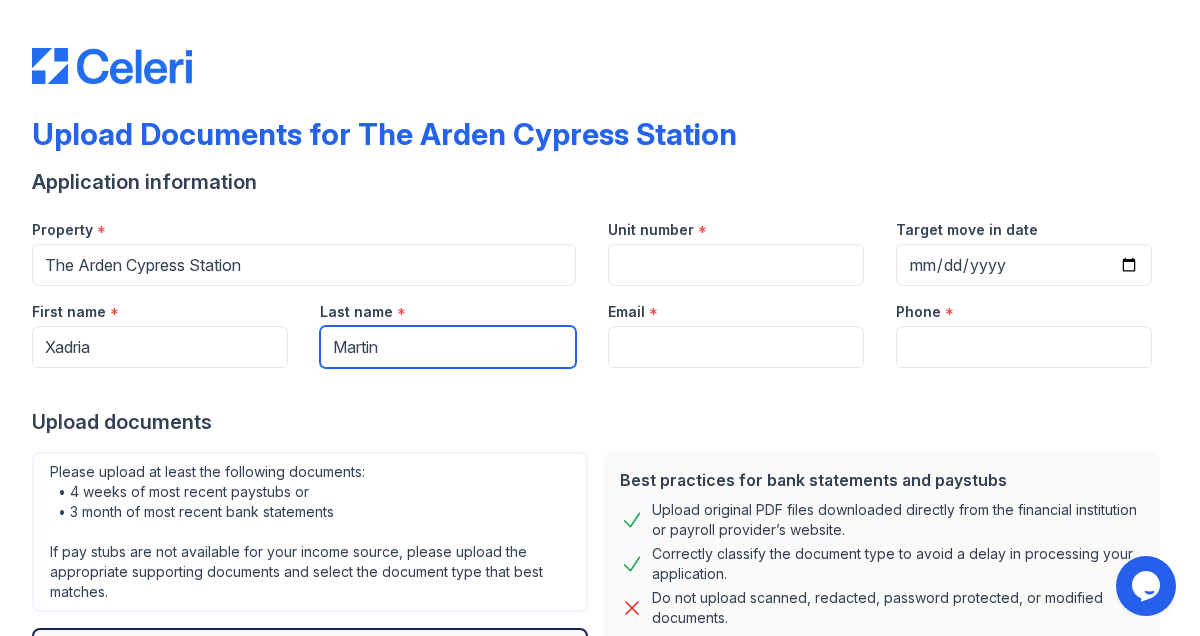 type on "Martin" 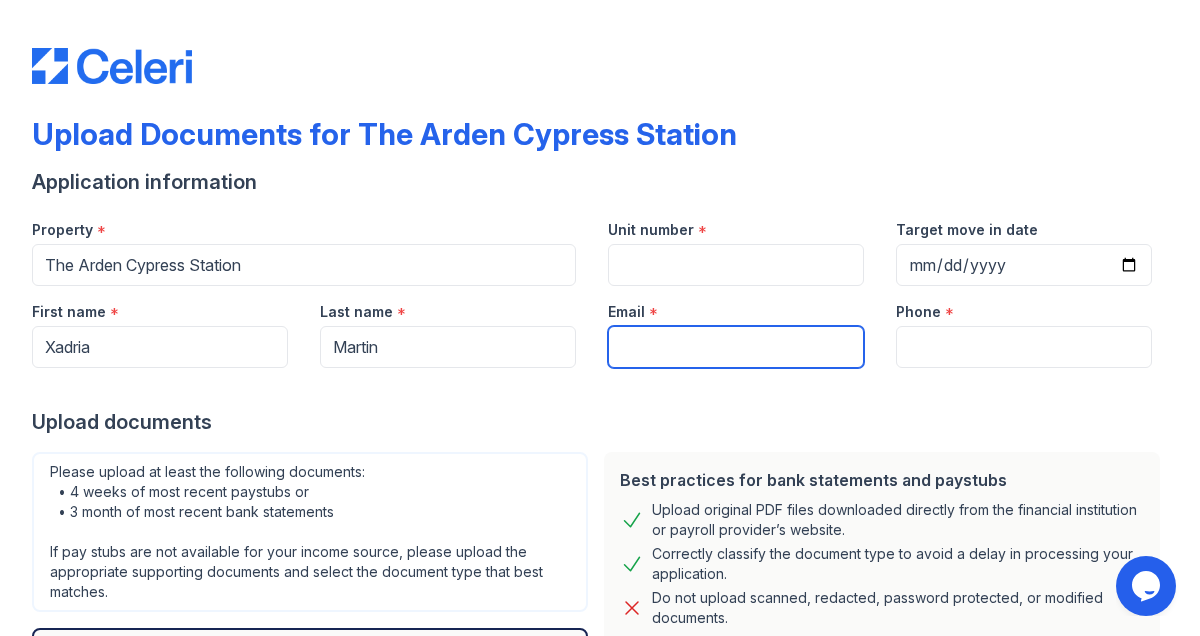 click on "Email" at bounding box center (736, 347) 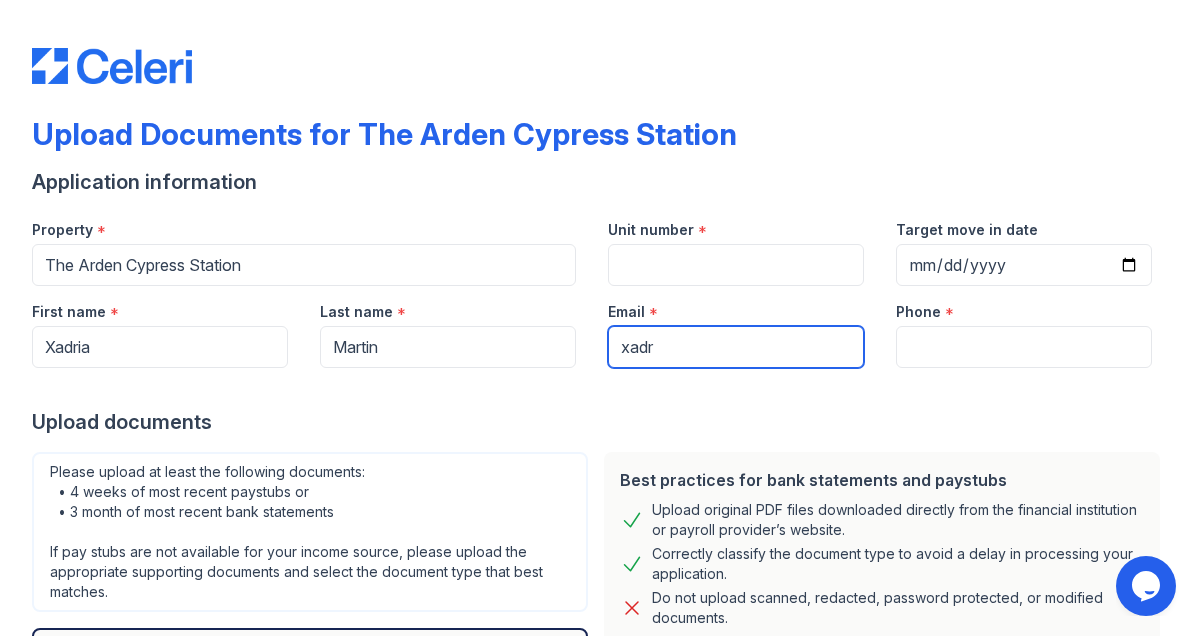 type on "[EMAIL]" 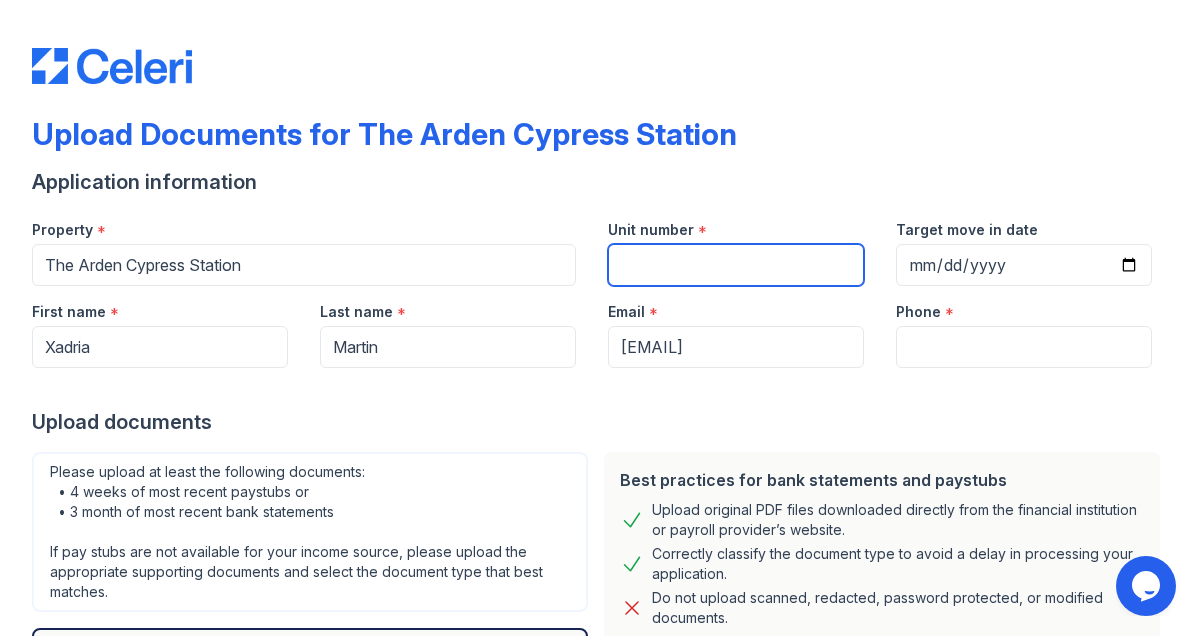 click on "Unit number" at bounding box center (736, 265) 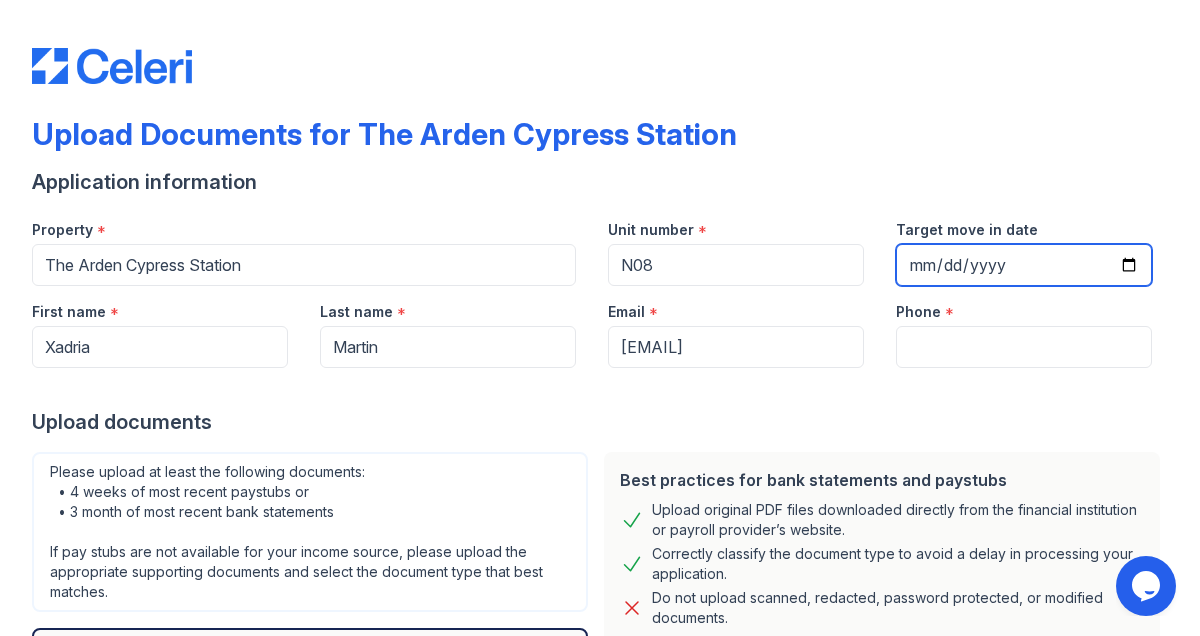 click on "Target move in date" at bounding box center (1024, 265) 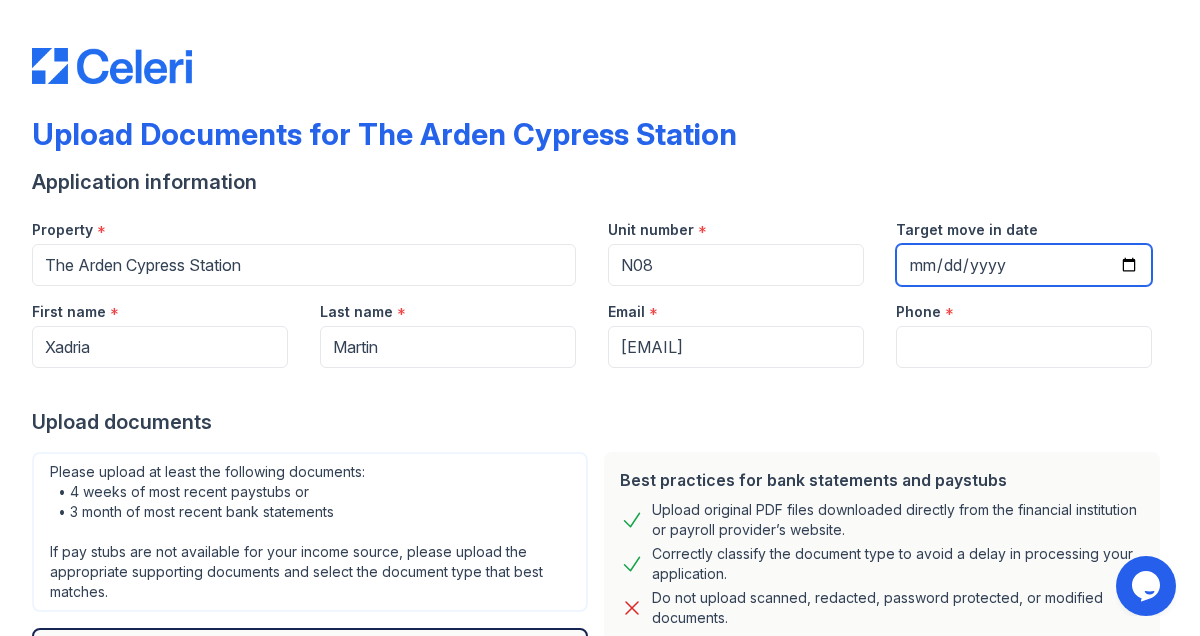 type on "2025-08-30" 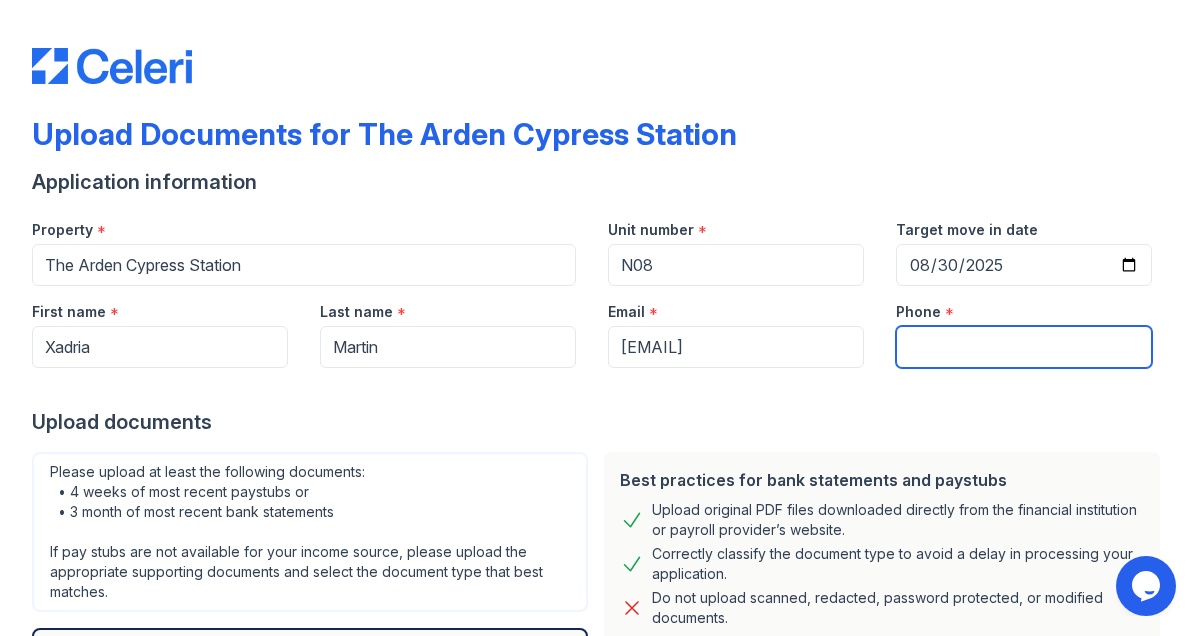 click on "Phone" at bounding box center (1024, 347) 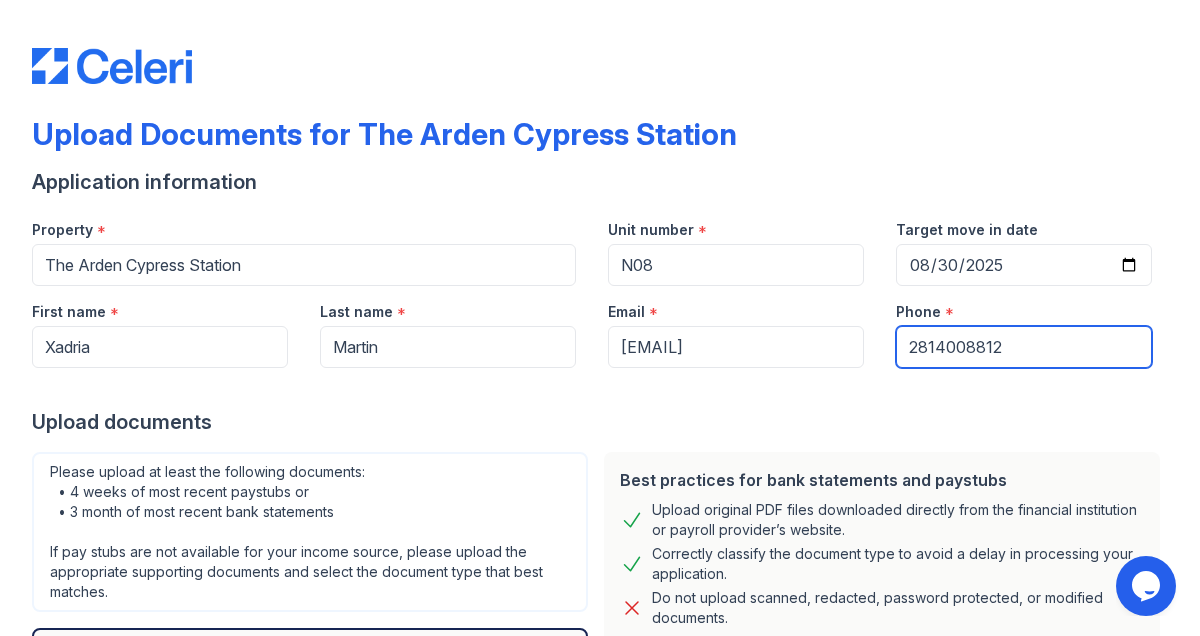 type on "2814008812" 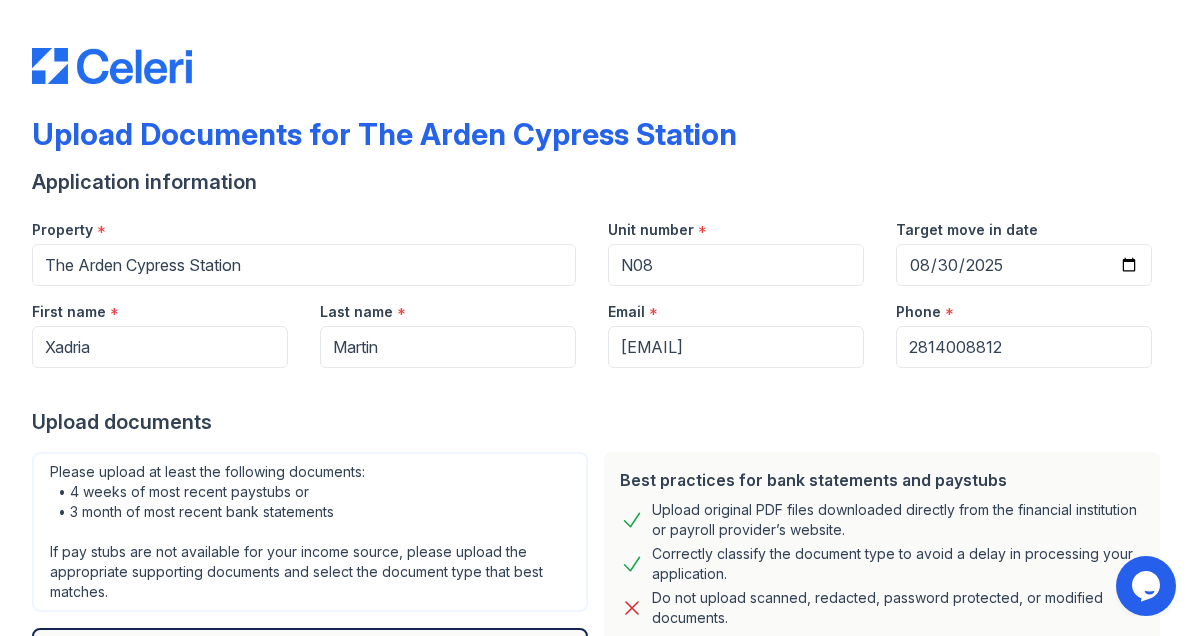 click at bounding box center [600, 388] 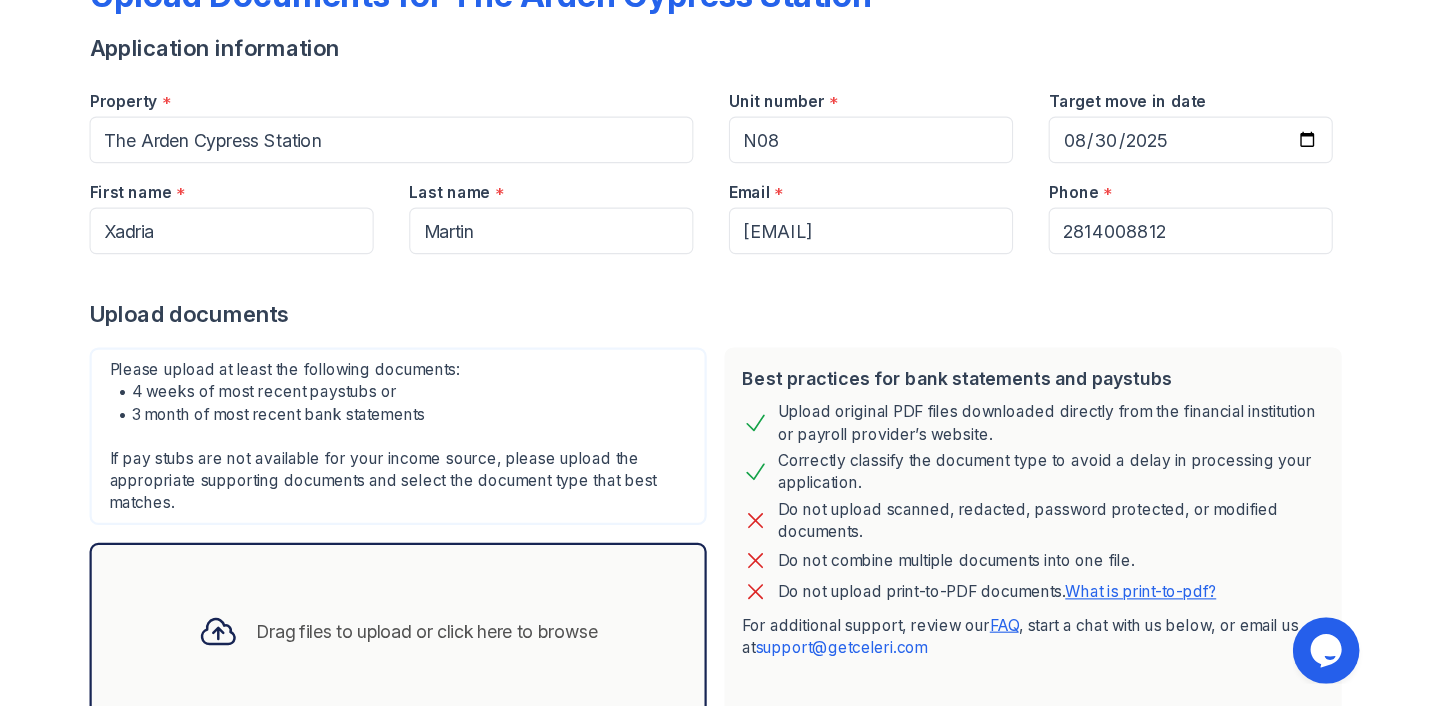 scroll, scrollTop: 160, scrollLeft: 0, axis: vertical 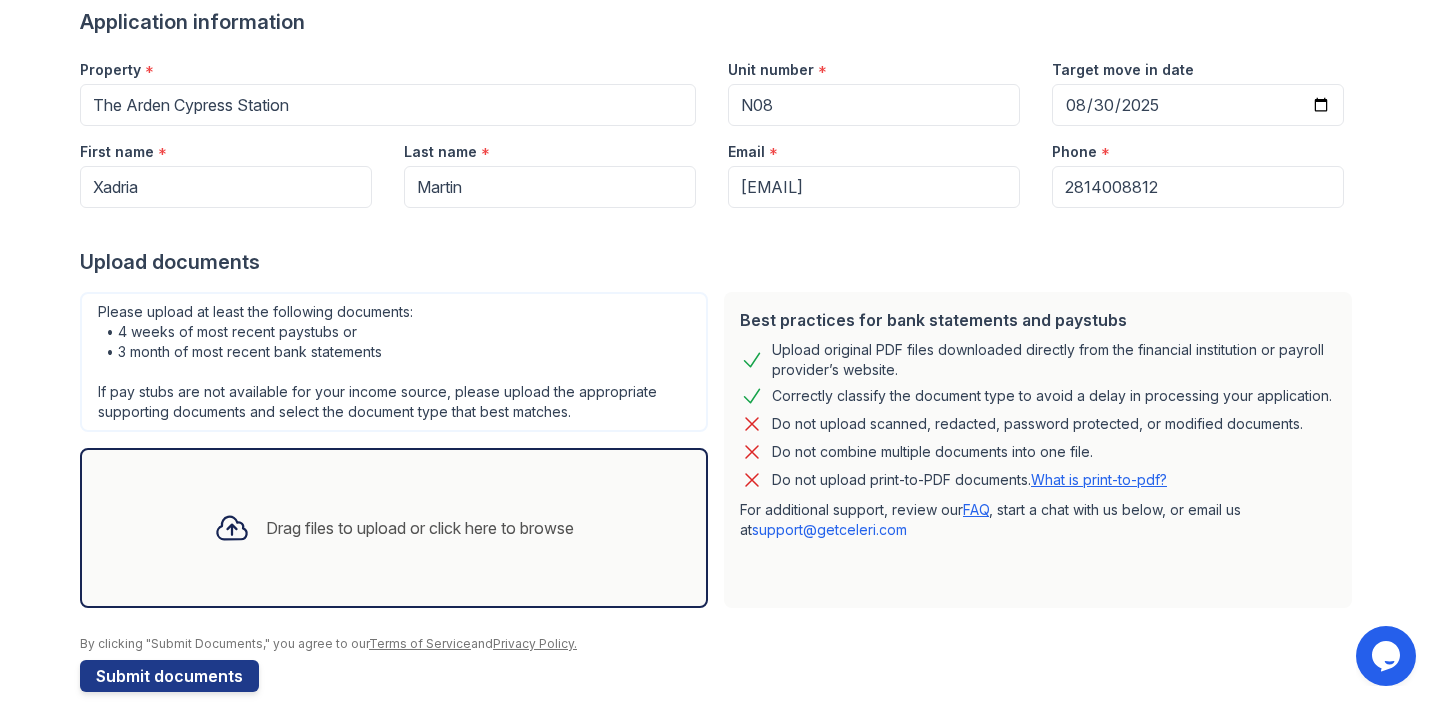click on "Please upload at least the following documents:
• 4 weeks of most recent paystubs or
• 3 month of most recent bank statements
If pay stubs are not available for your income source, please upload the appropriate supporting documents and select the document type that best matches." at bounding box center [394, 362] 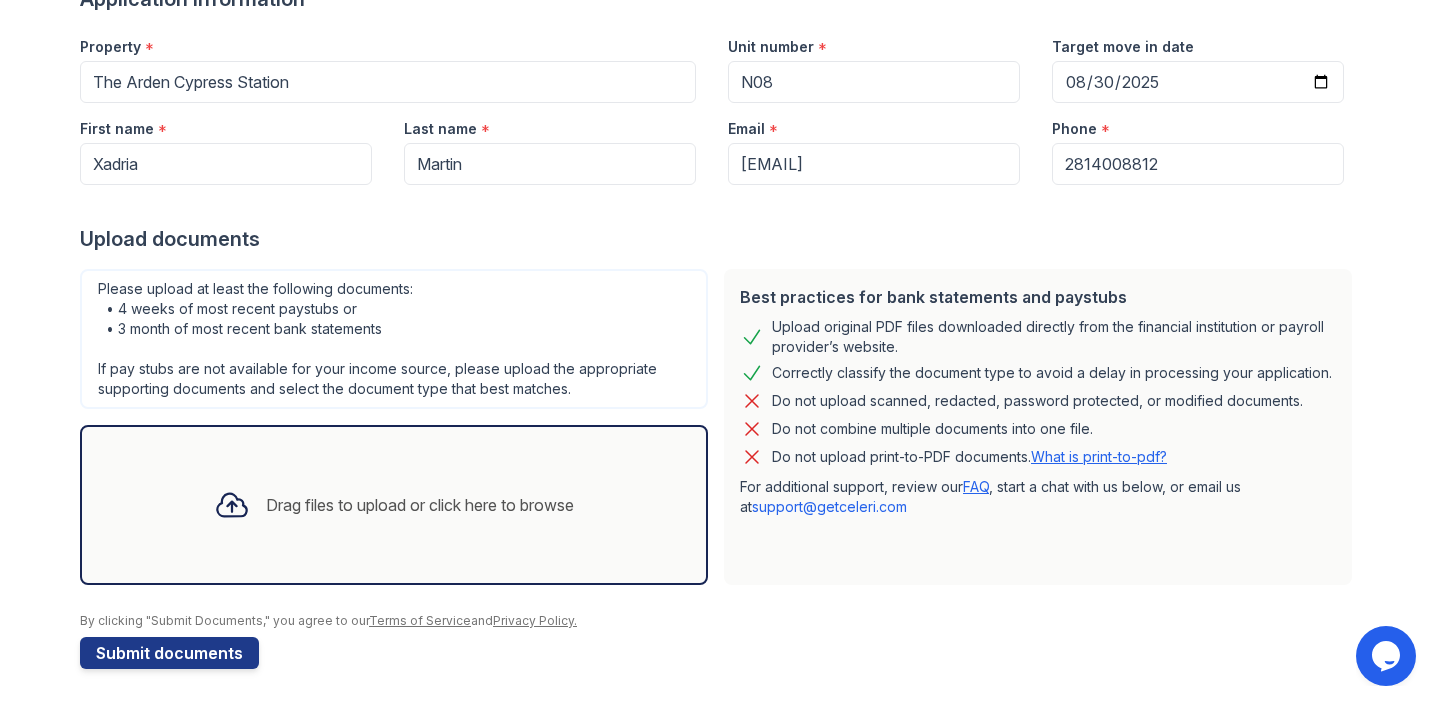 scroll, scrollTop: 186, scrollLeft: 0, axis: vertical 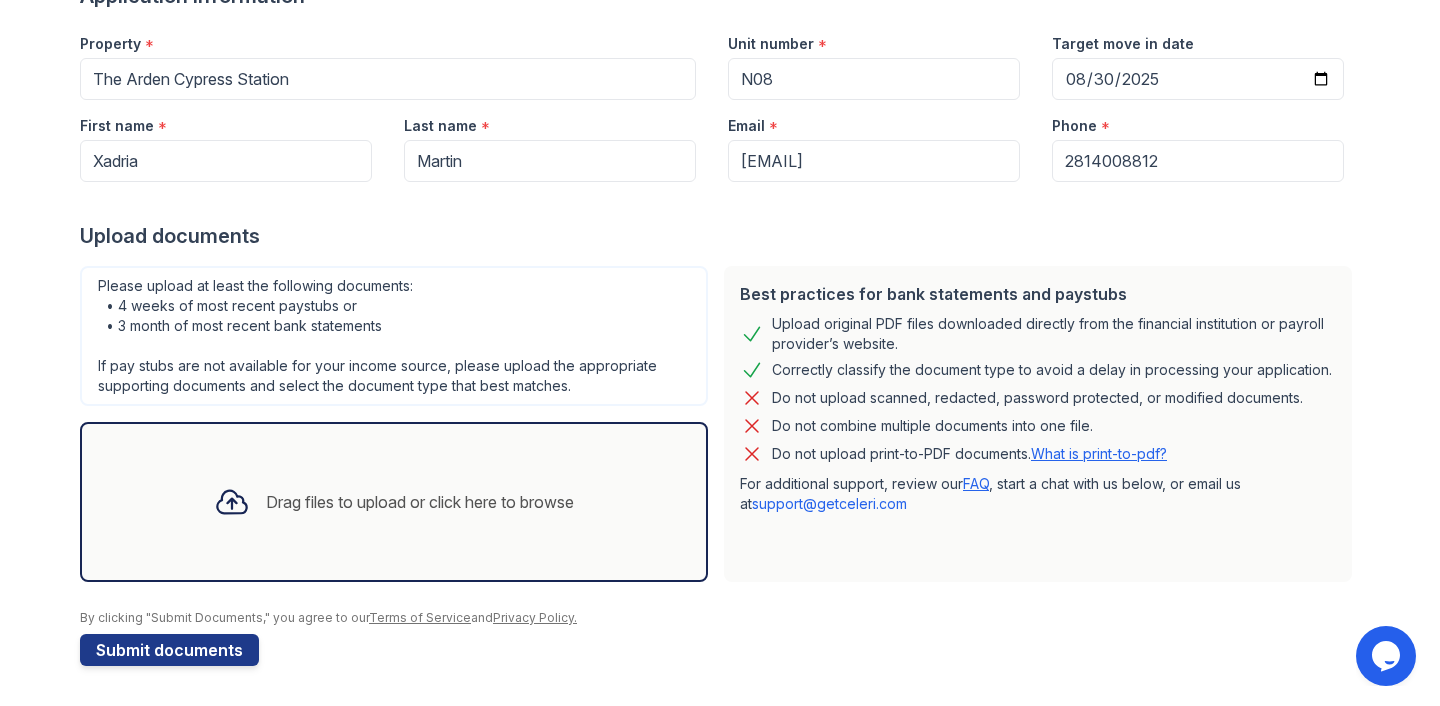click on "Drag files to upload or click here to browse" at bounding box center (420, 502) 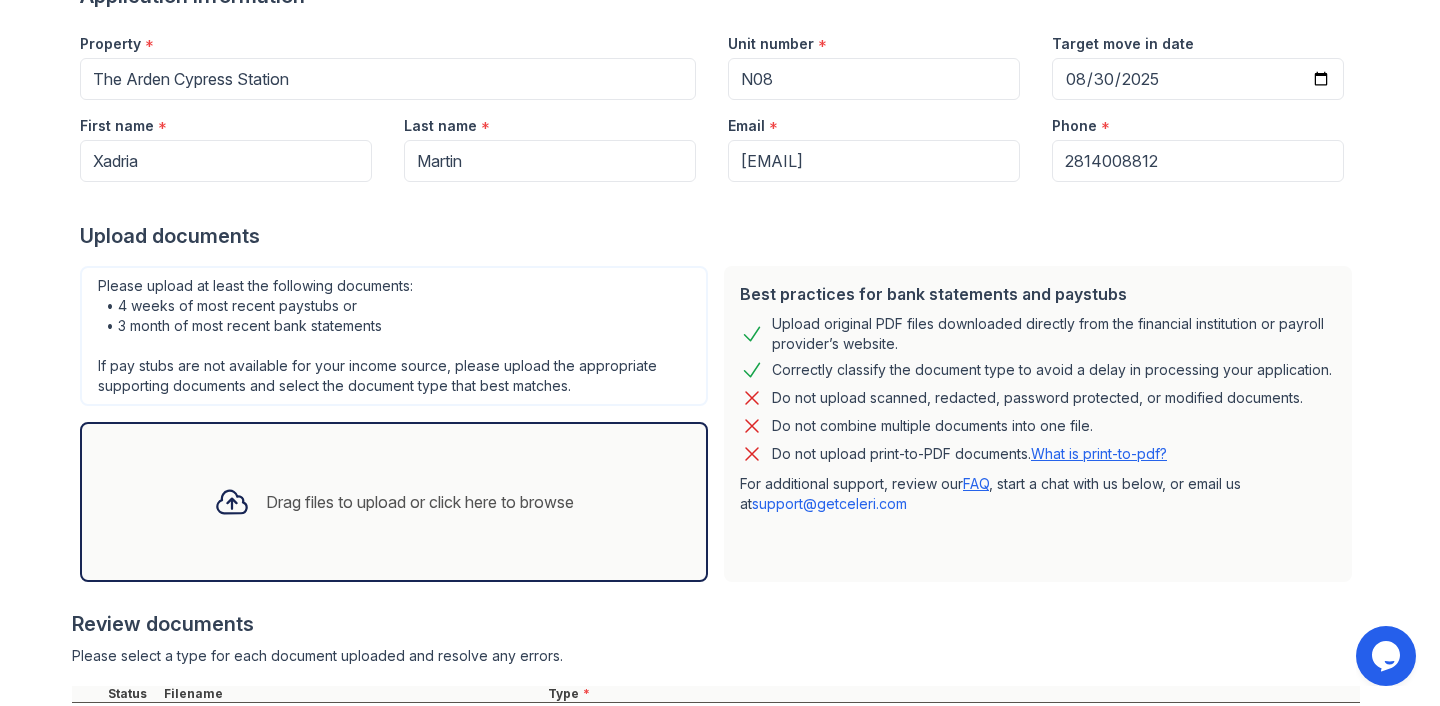 click on "Drag files to upload or click here to browse" at bounding box center [420, 502] 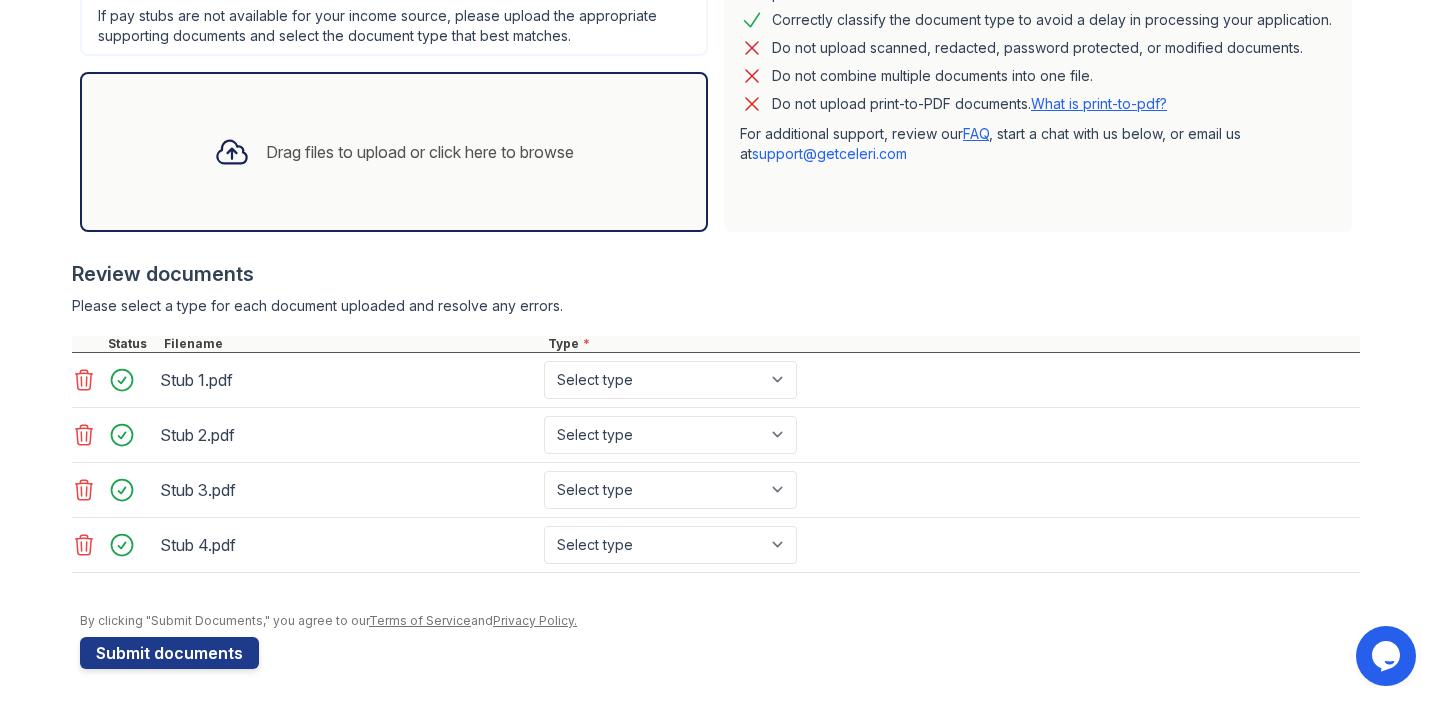 scroll, scrollTop: 539, scrollLeft: 0, axis: vertical 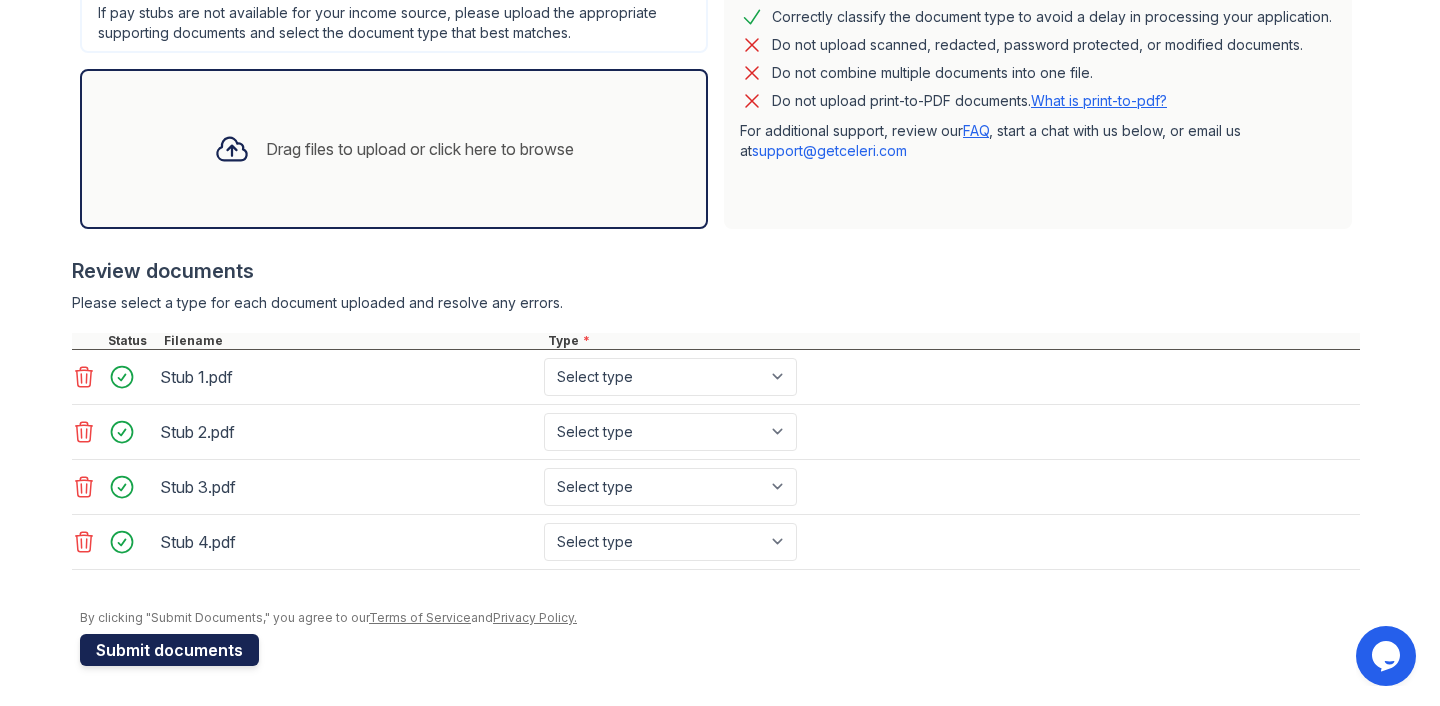 click on "Submit documents" at bounding box center (169, 650) 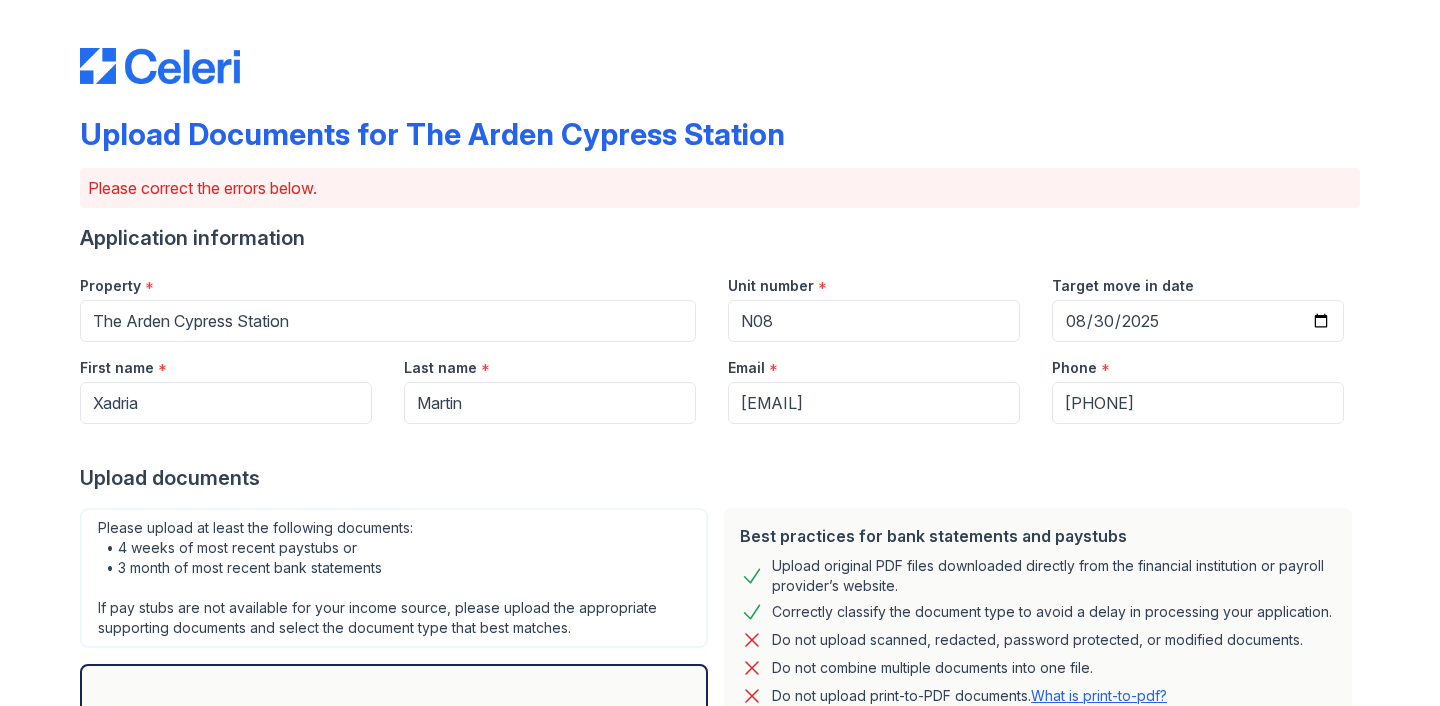 click on "Last name
*" at bounding box center [550, 362] 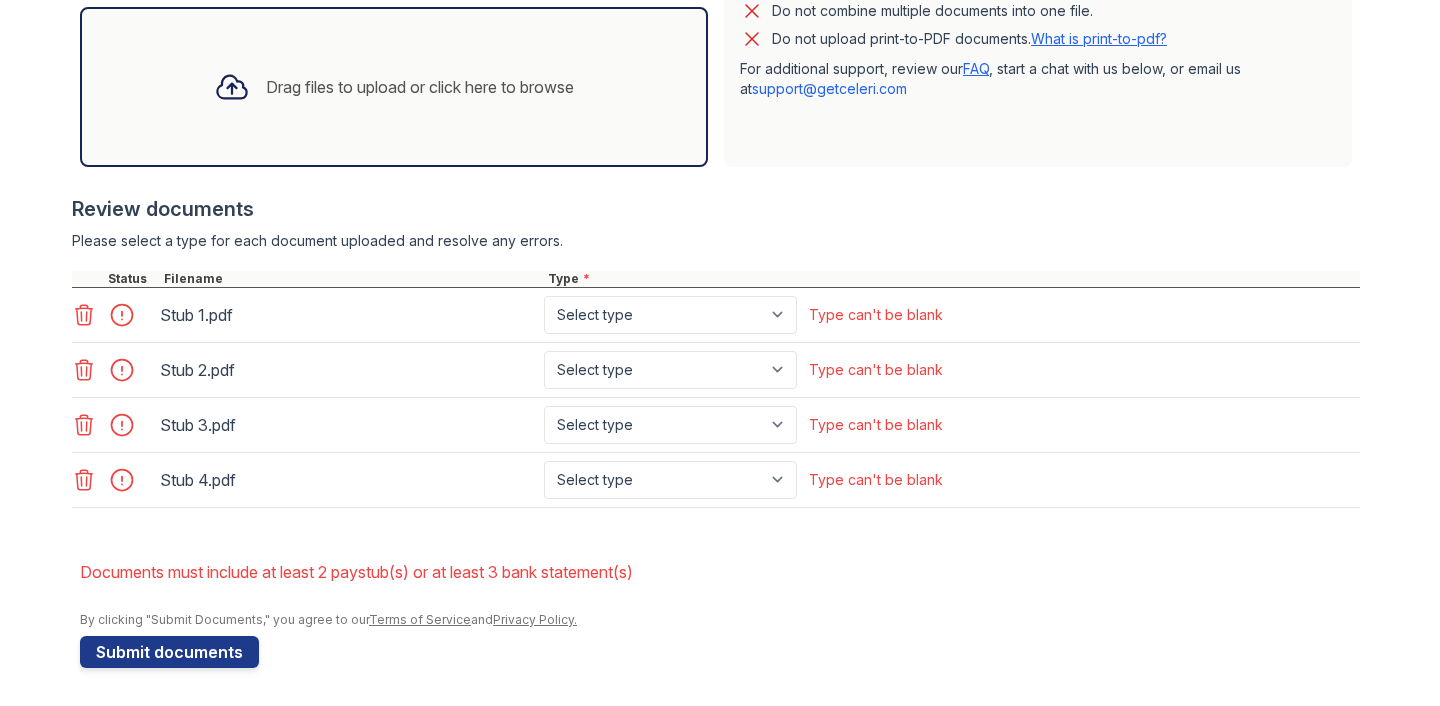 scroll, scrollTop: 659, scrollLeft: 0, axis: vertical 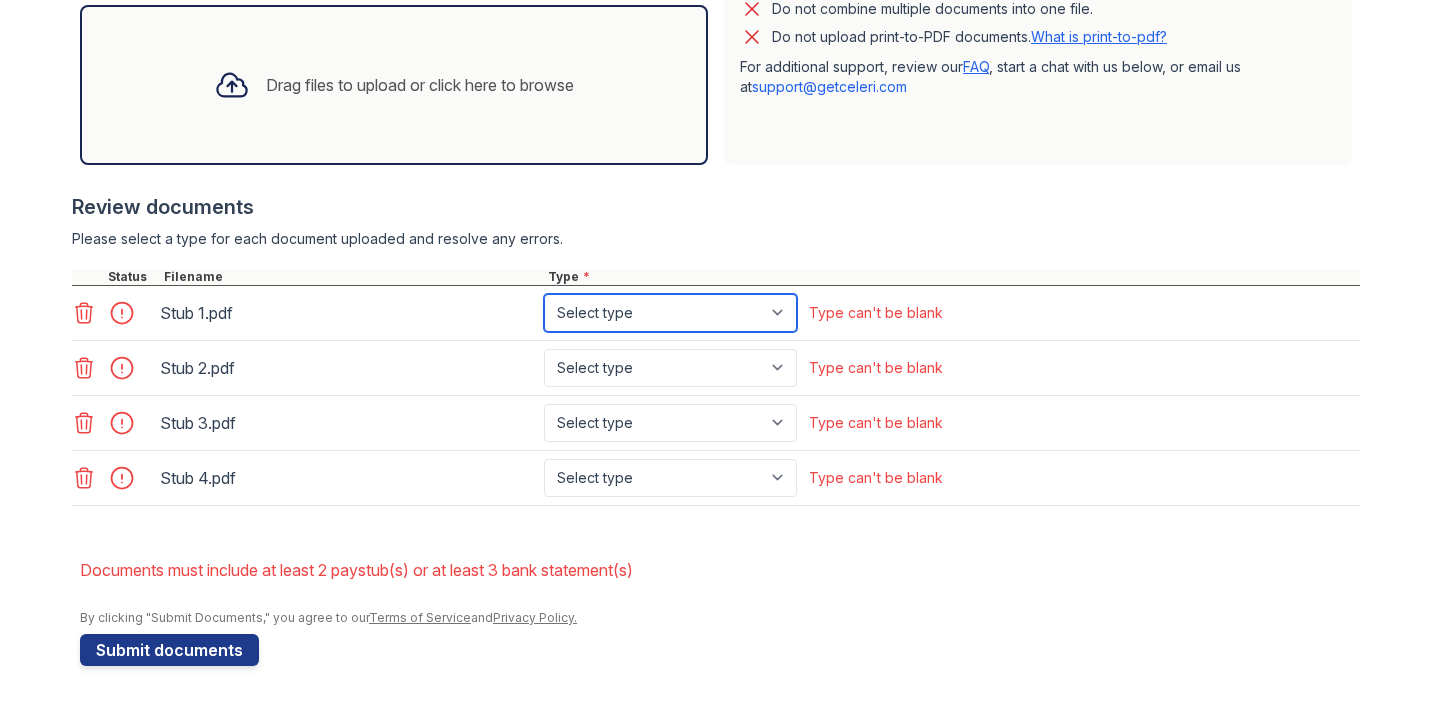 click on "Select type
Paystub
Bank Statement
Offer Letter
Tax Documents
Benefit Award Letter
Investment Account Statement
Other" at bounding box center [670, 313] 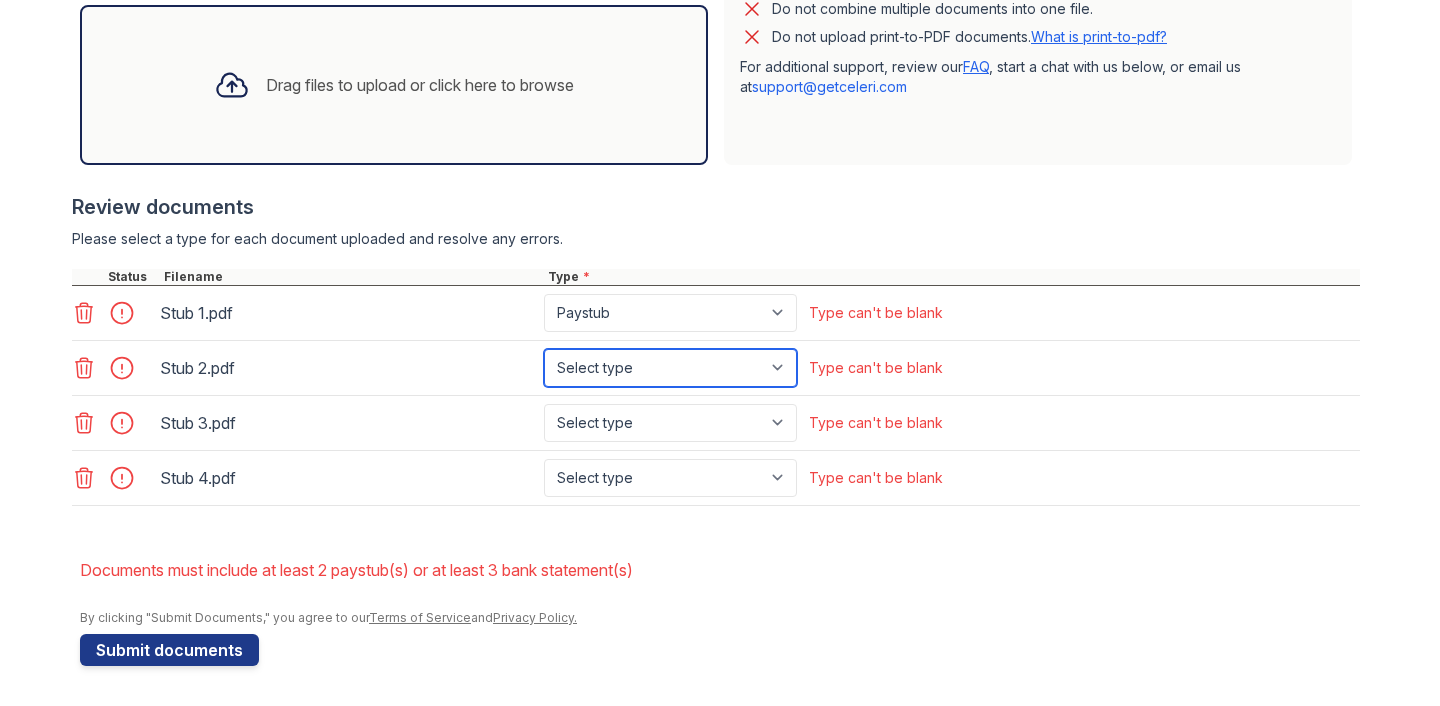 click on "Select type
Paystub
Bank Statement
Offer Letter
Tax Documents
Benefit Award Letter
Investment Account Statement
Other" at bounding box center (670, 368) 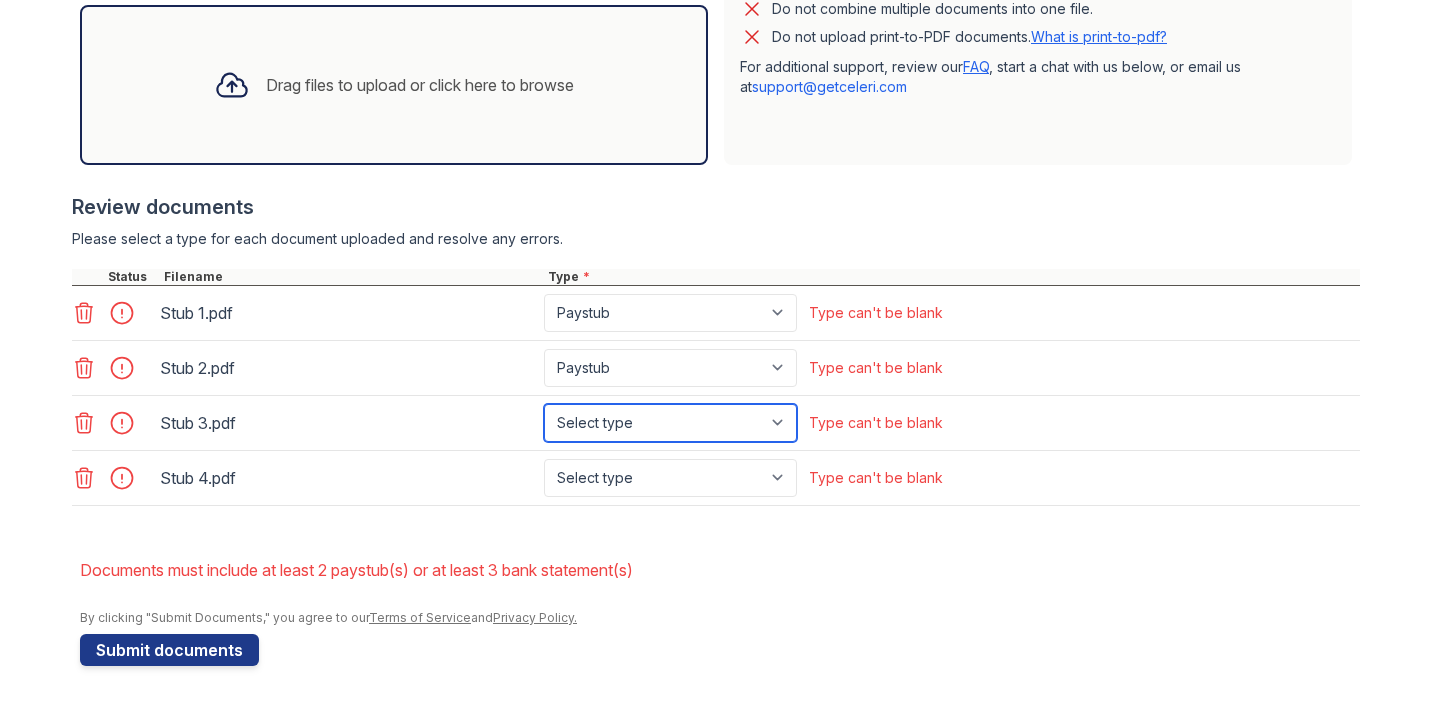 click on "Select type
Paystub
Bank Statement
Offer Letter
Tax Documents
Benefit Award Letter
Investment Account Statement
Other" at bounding box center [670, 423] 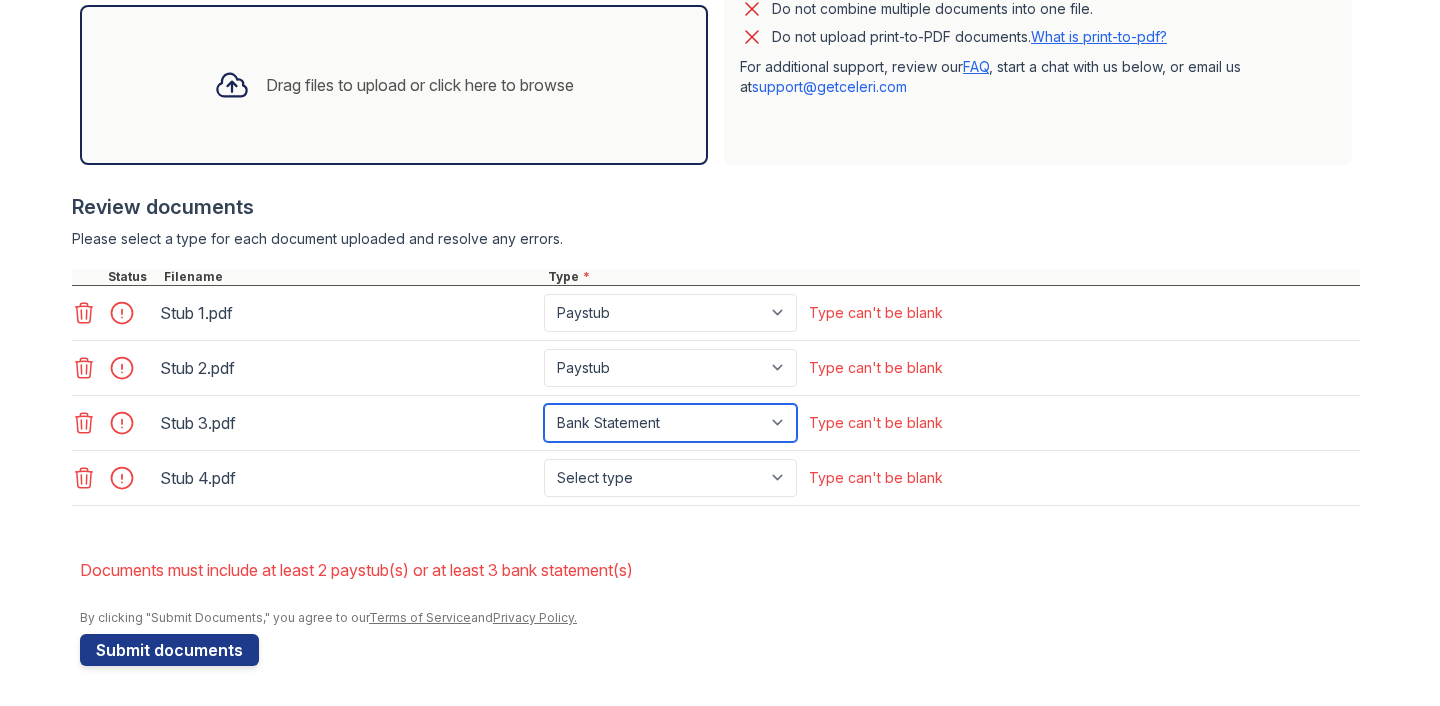click on "Select type
Paystub
Bank Statement
Offer Letter
Tax Documents
Benefit Award Letter
Investment Account Statement
Other" at bounding box center (670, 423) 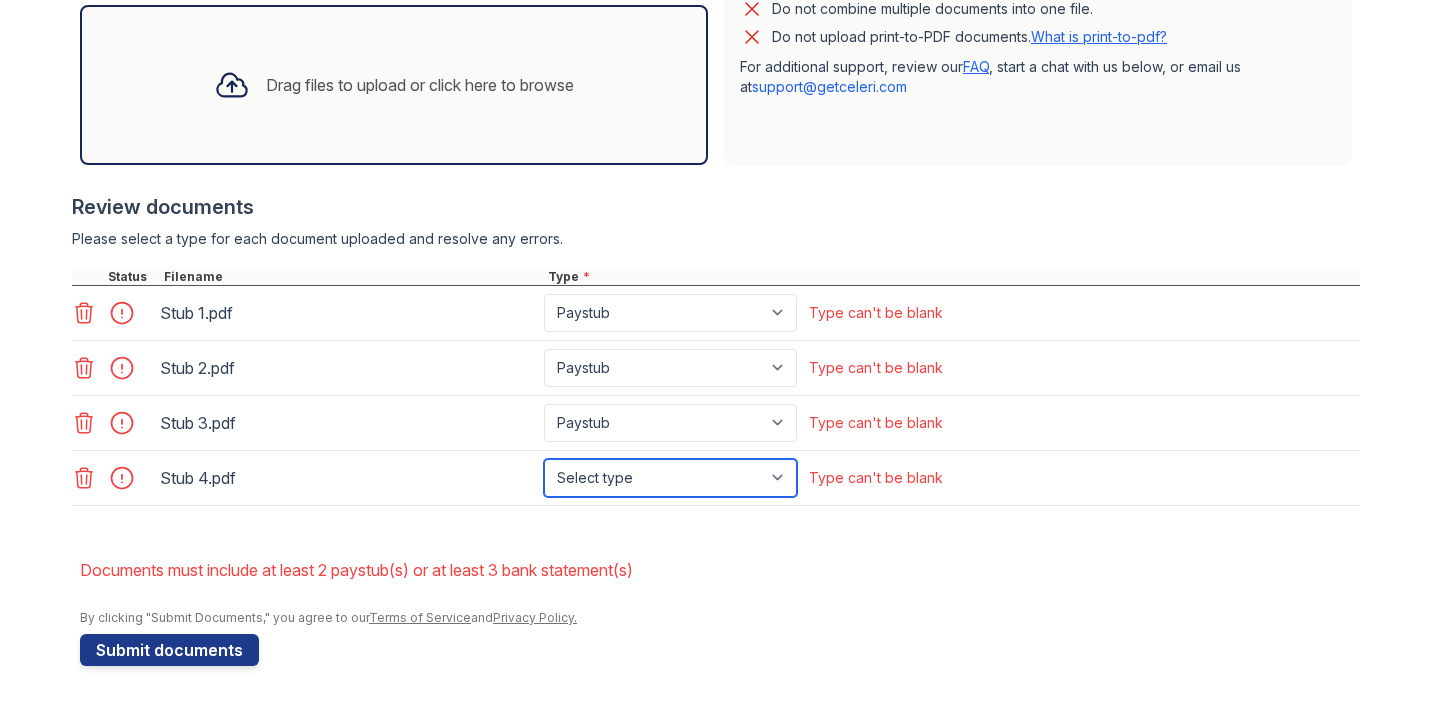 click on "Select type
Paystub
Bank Statement
Offer Letter
Tax Documents
Benefit Award Letter
Investment Account Statement
Other" at bounding box center [670, 478] 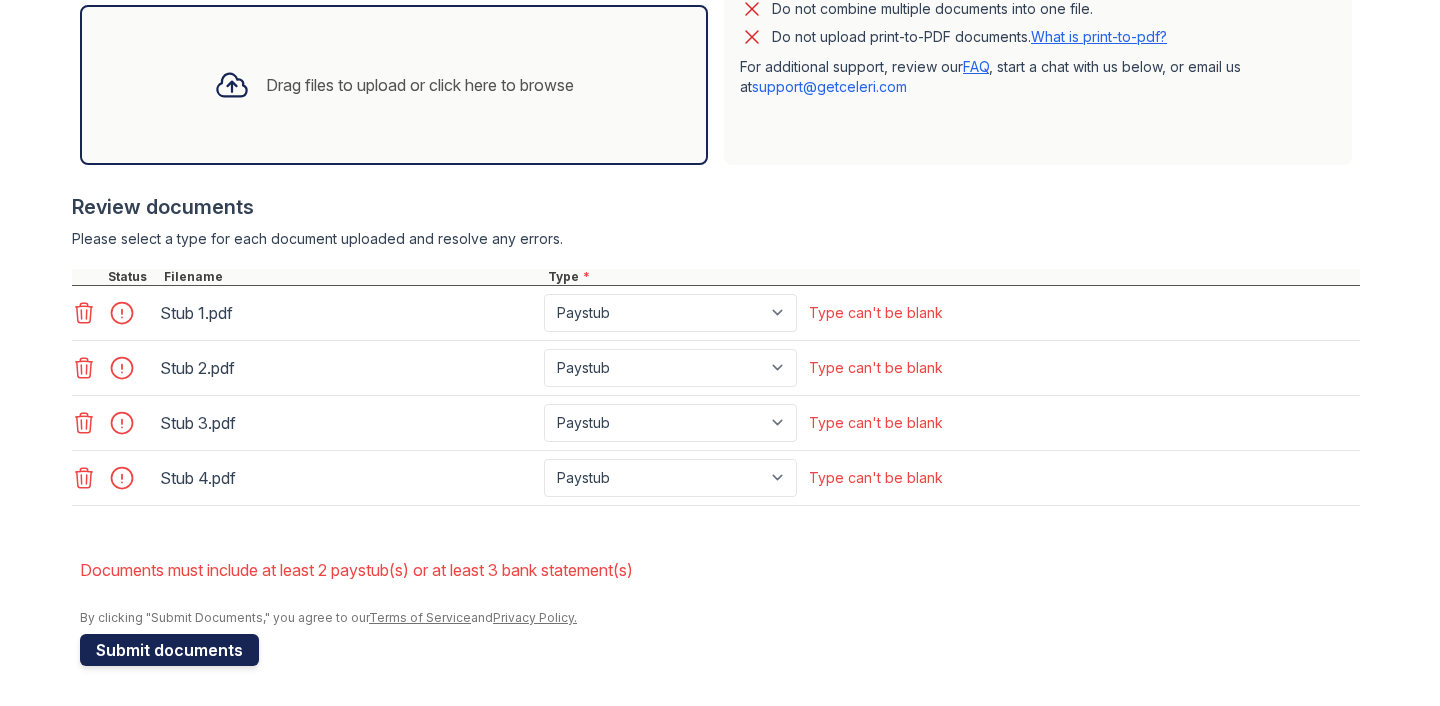 click on "Submit documents" at bounding box center (169, 650) 